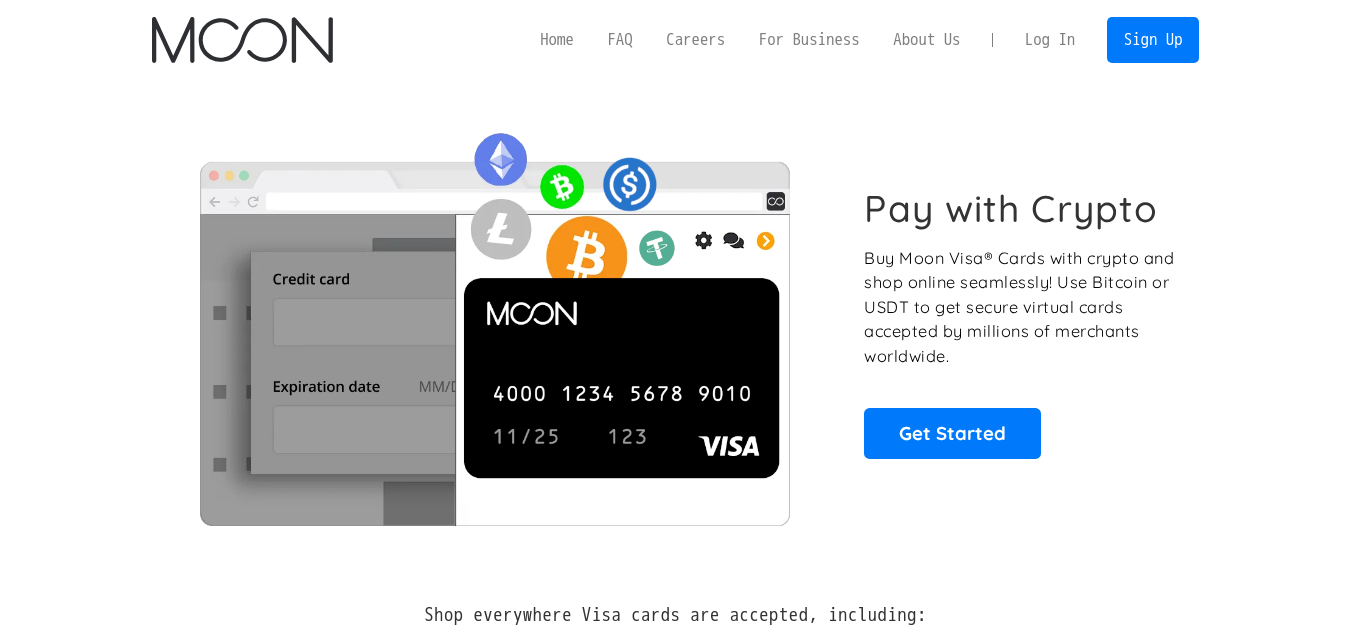 scroll, scrollTop: 0, scrollLeft: 0, axis: both 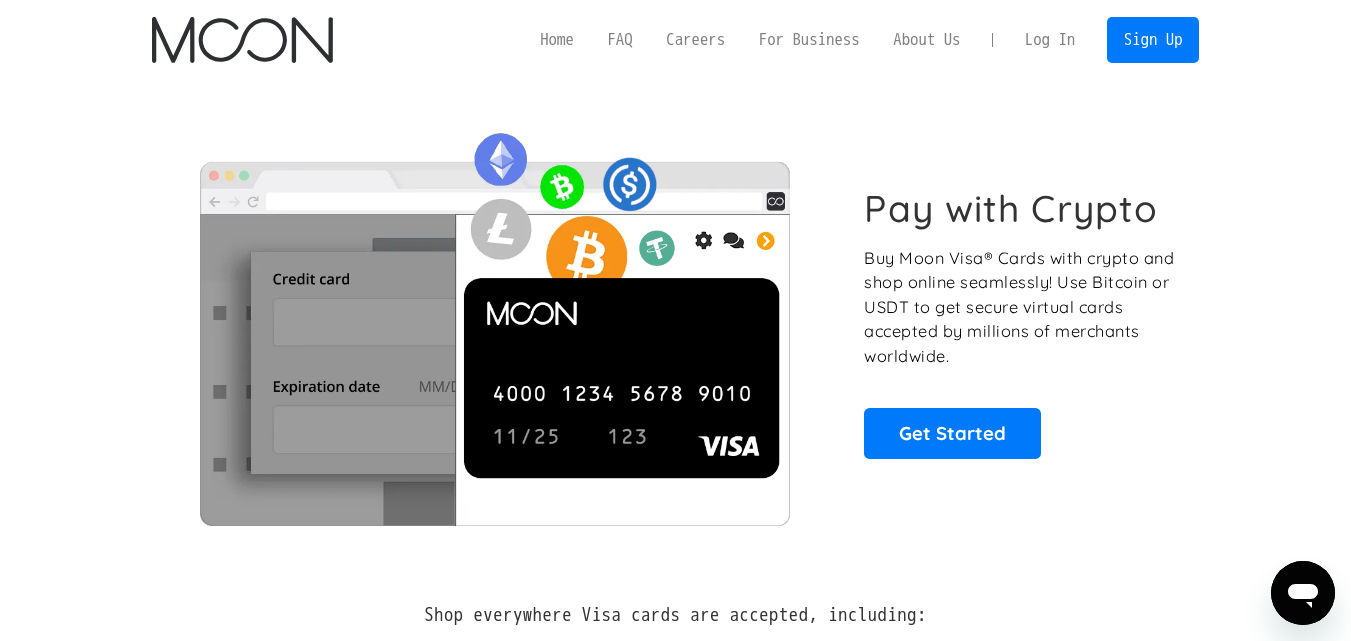 click on "Log In" at bounding box center (1050, 40) 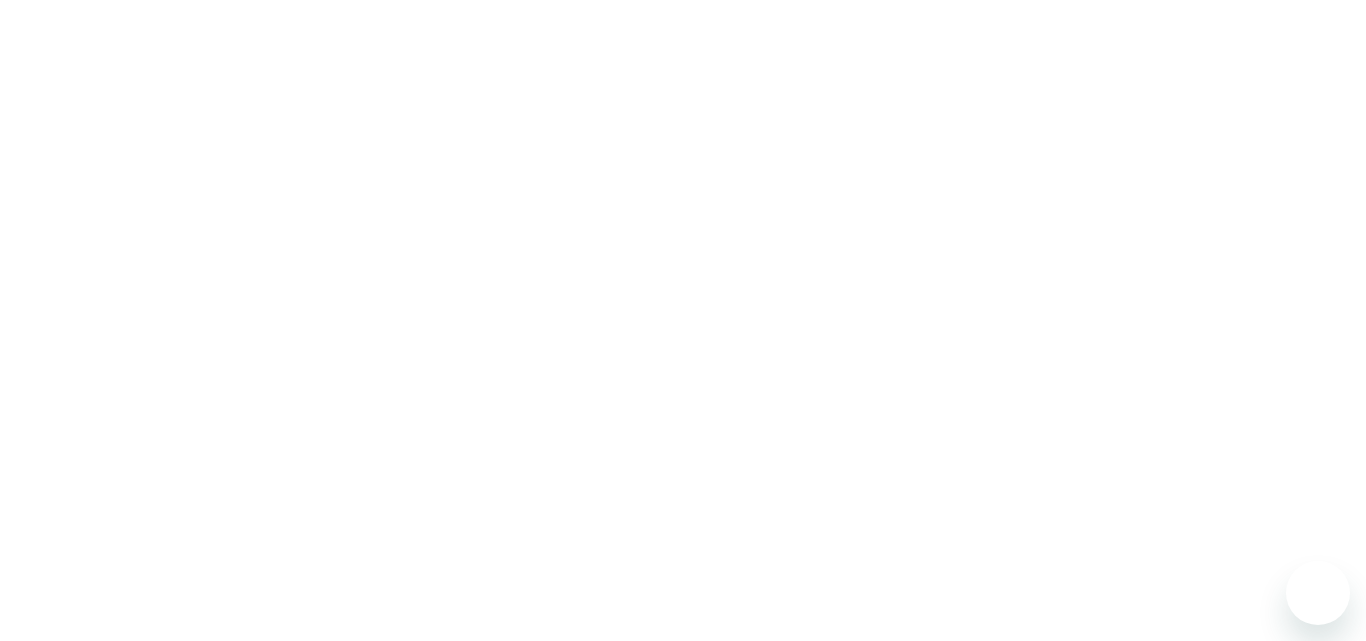 scroll, scrollTop: 0, scrollLeft: 0, axis: both 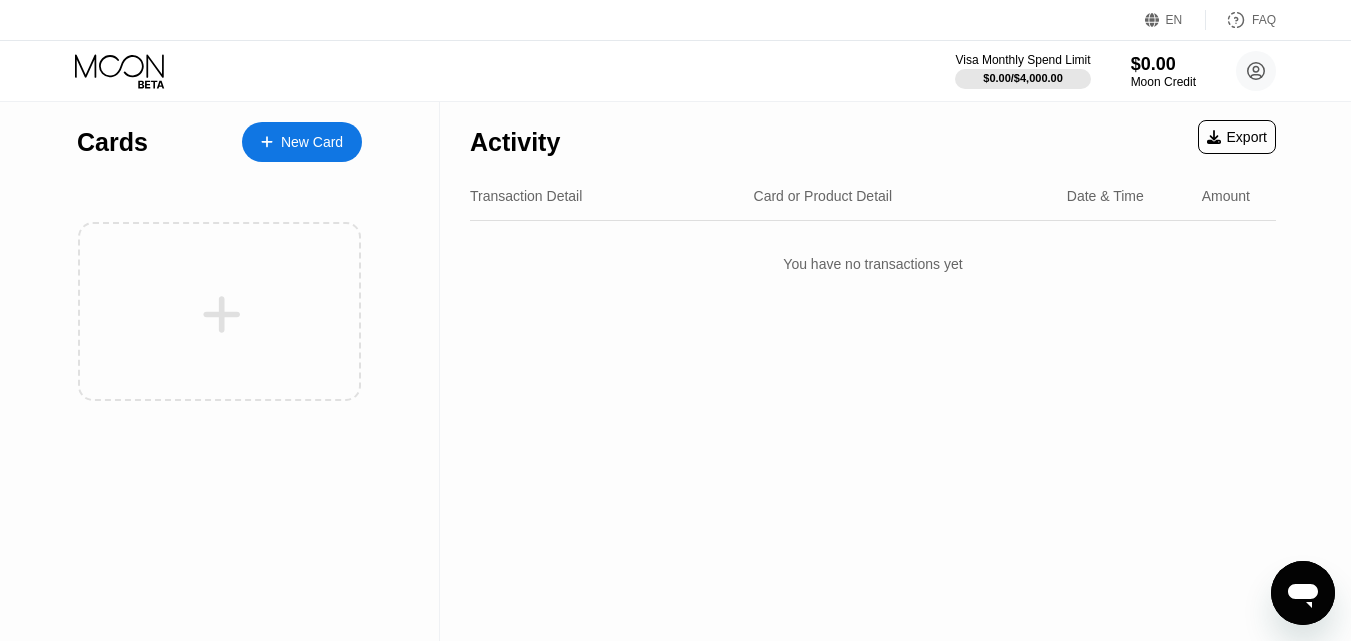 click on "New Card" at bounding box center (312, 142) 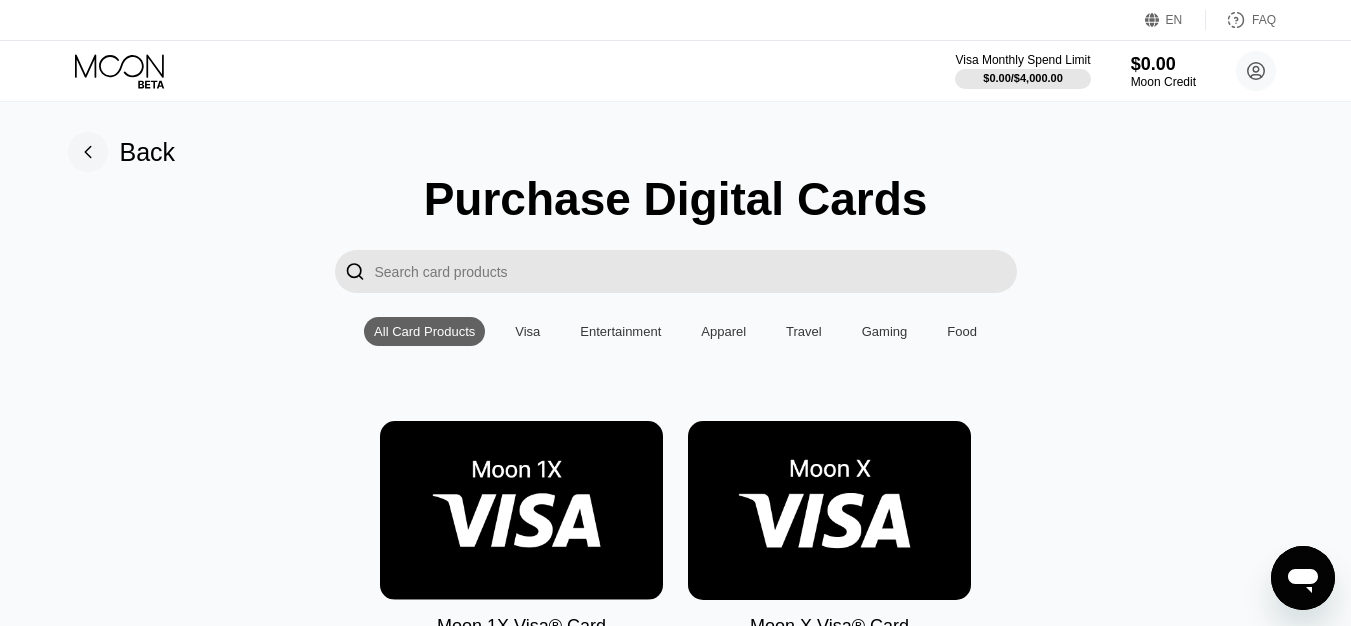 click at bounding box center (521, 510) 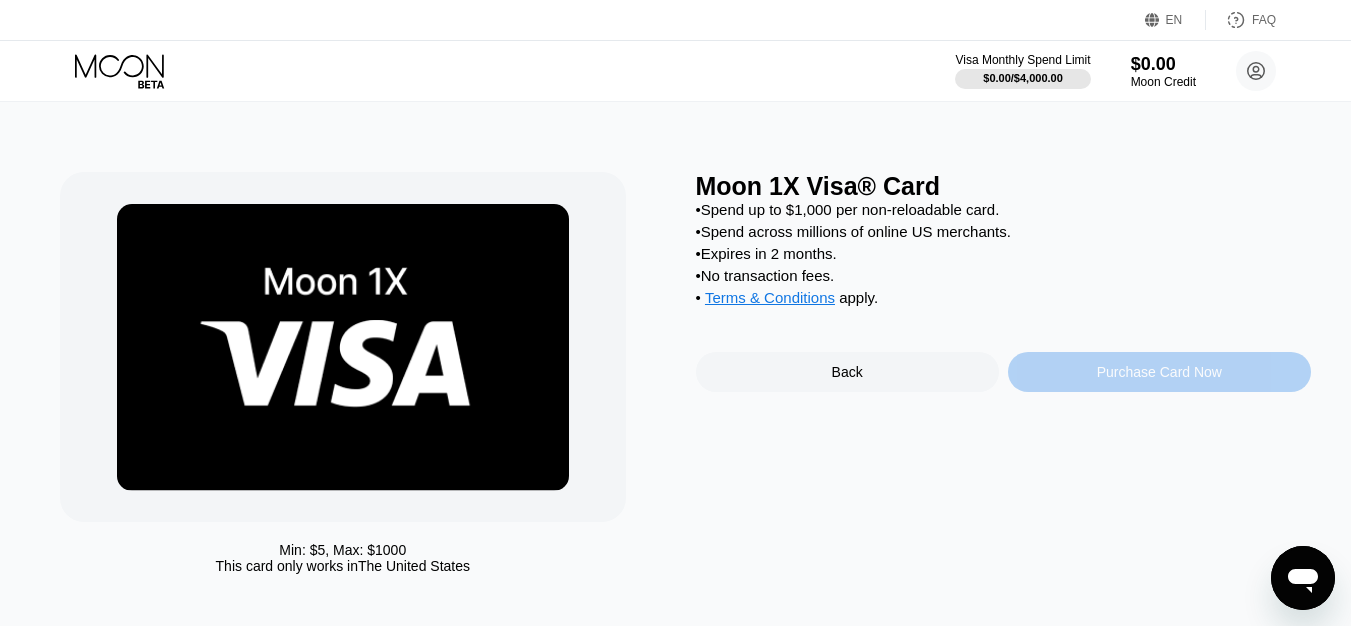 click on "Purchase Card Now" at bounding box center [1159, 372] 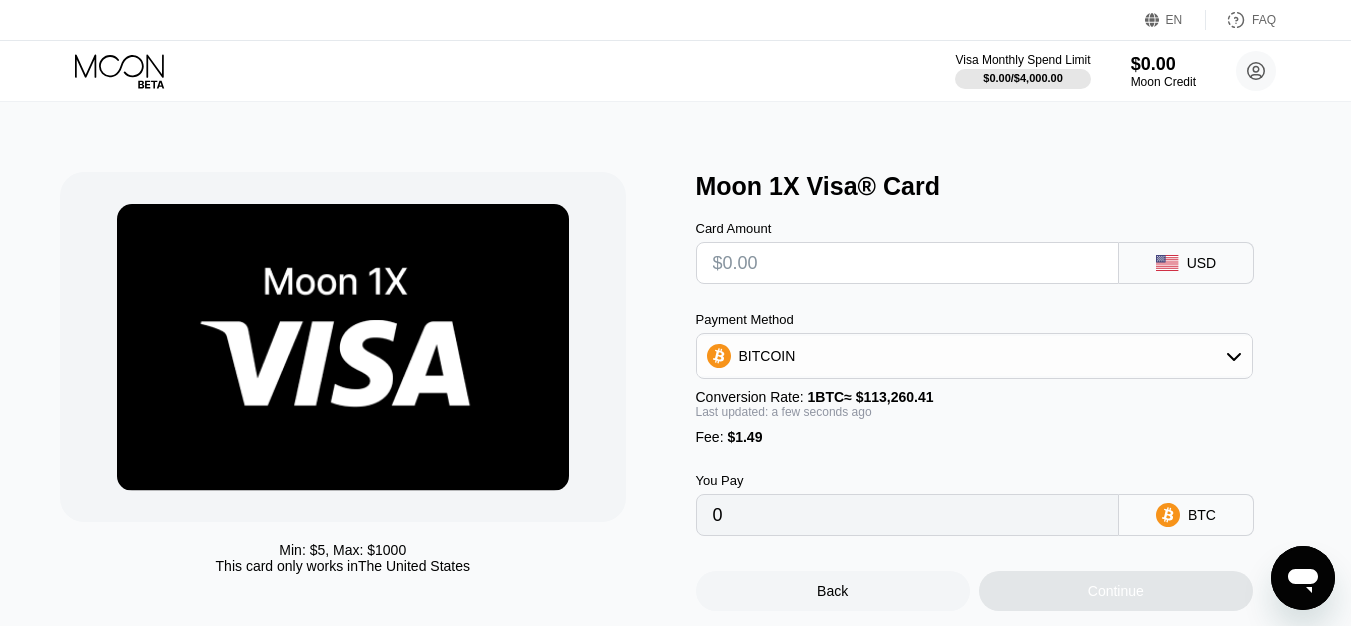 click at bounding box center (907, 263) 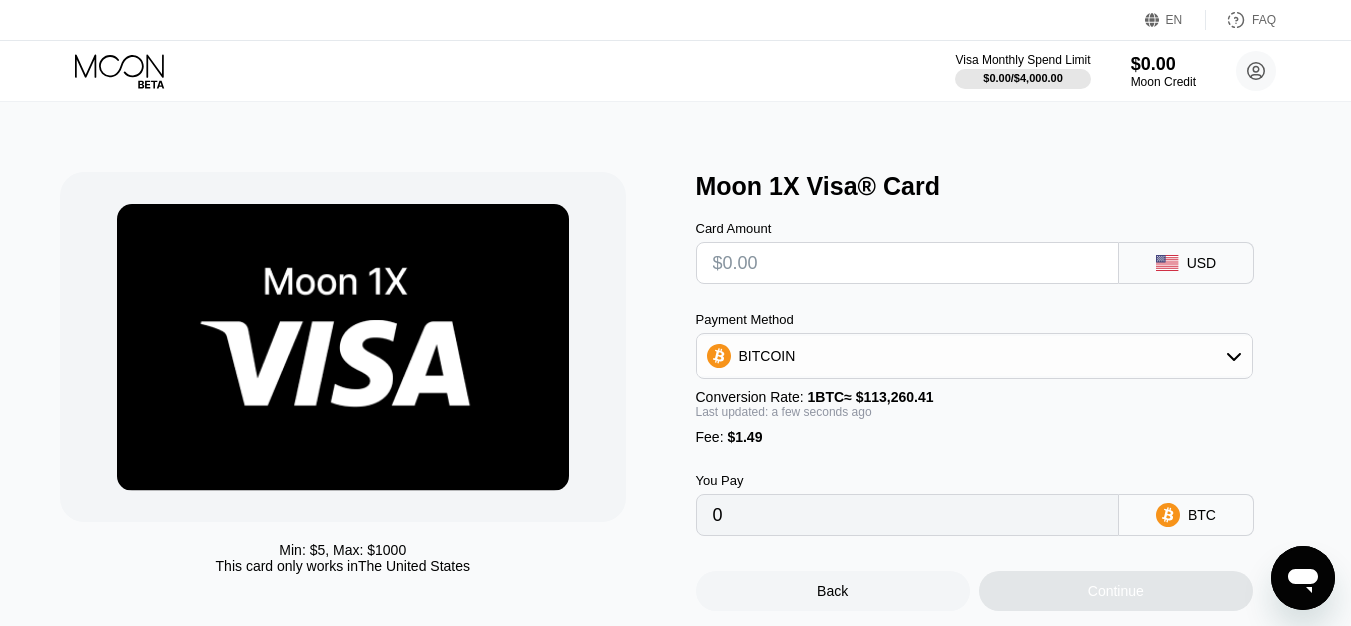 type on "$5" 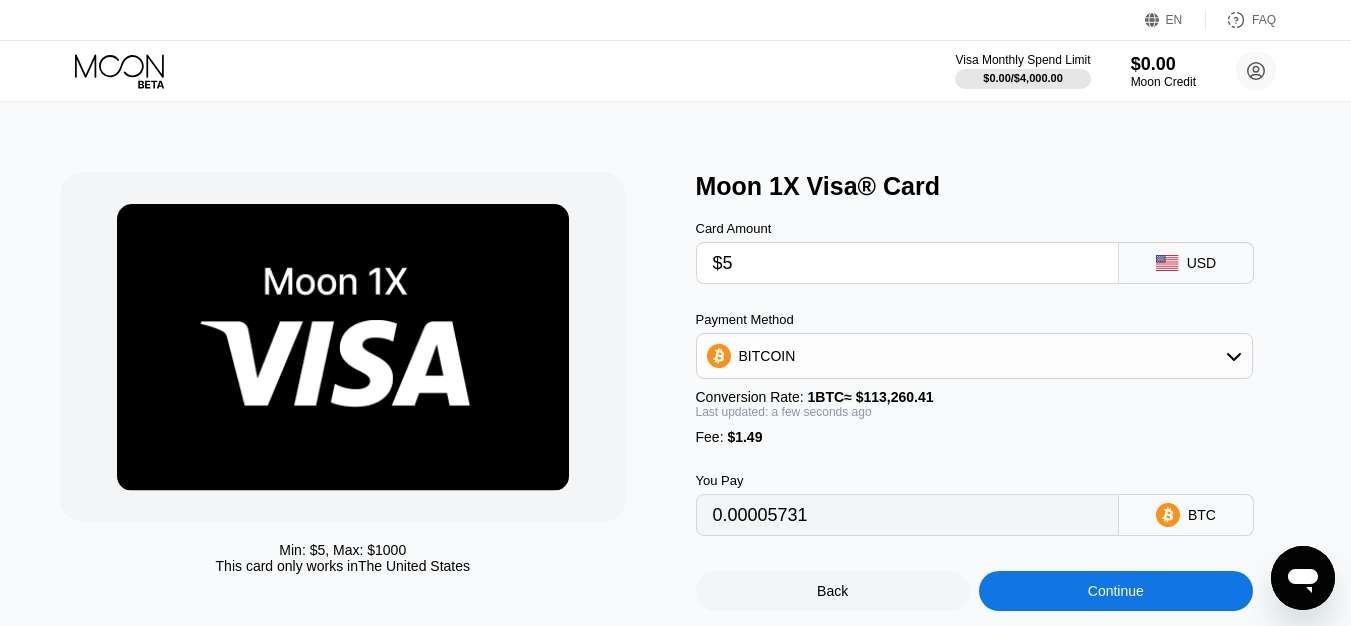 type on "0.00005731" 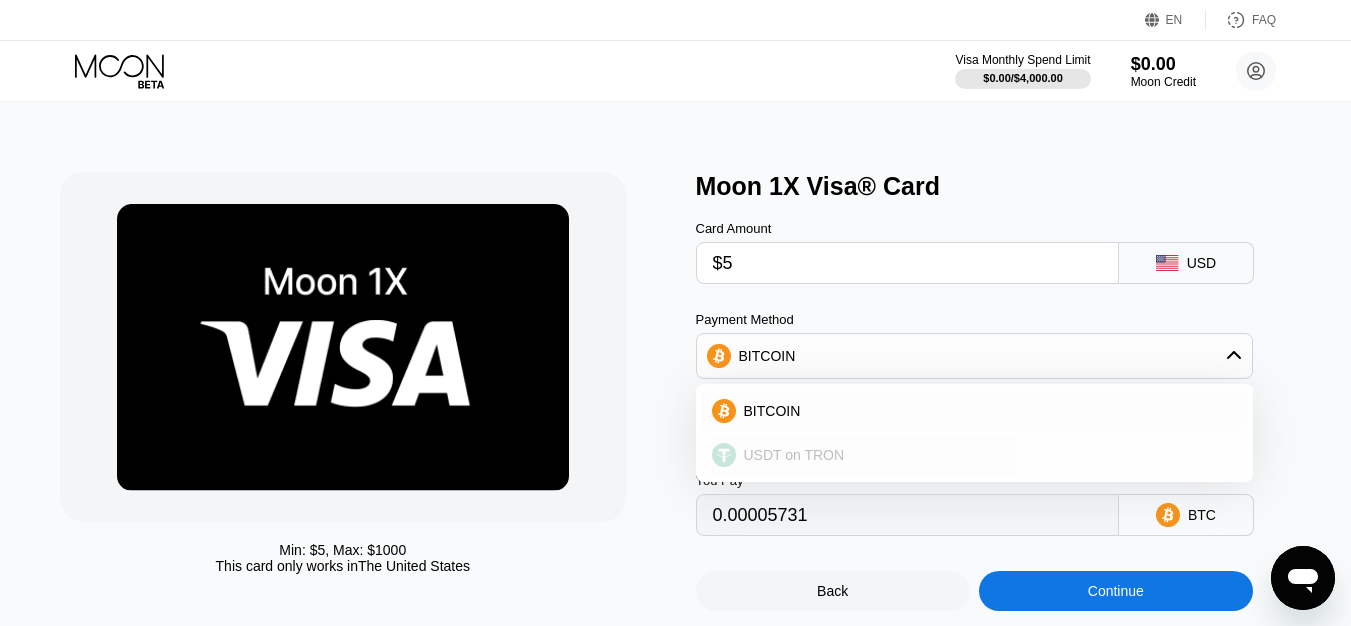click on "USDT on TRON" at bounding box center (986, 455) 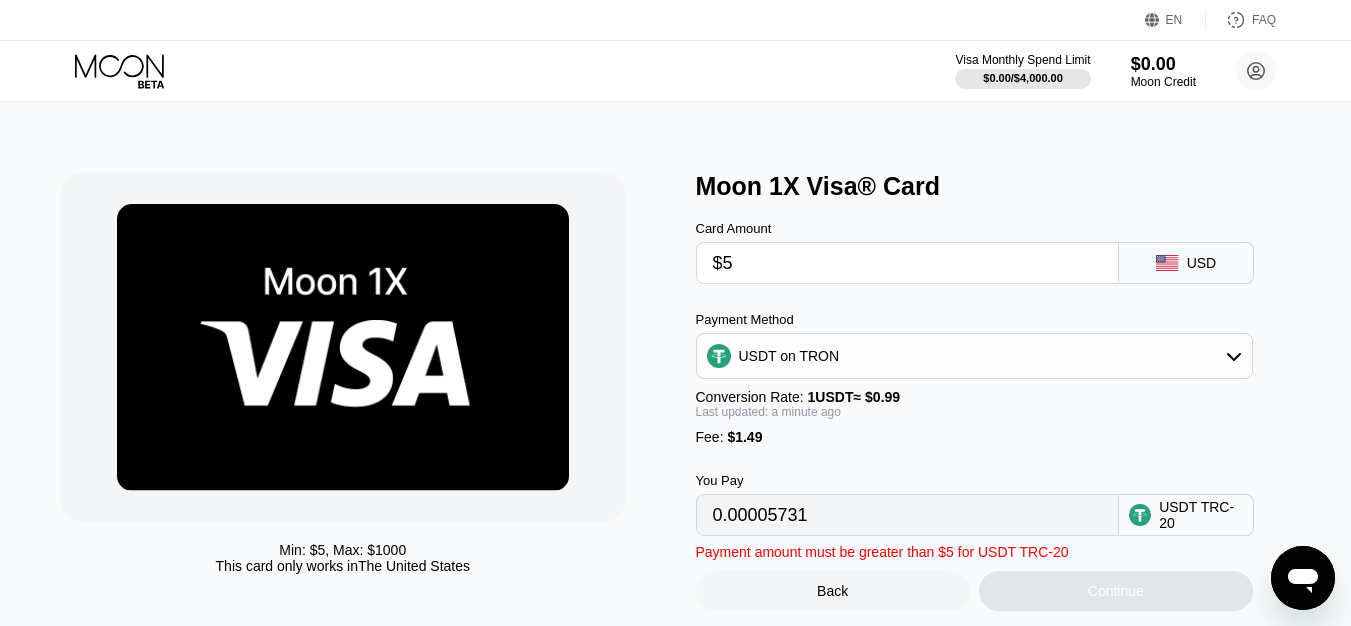 type on "6.56" 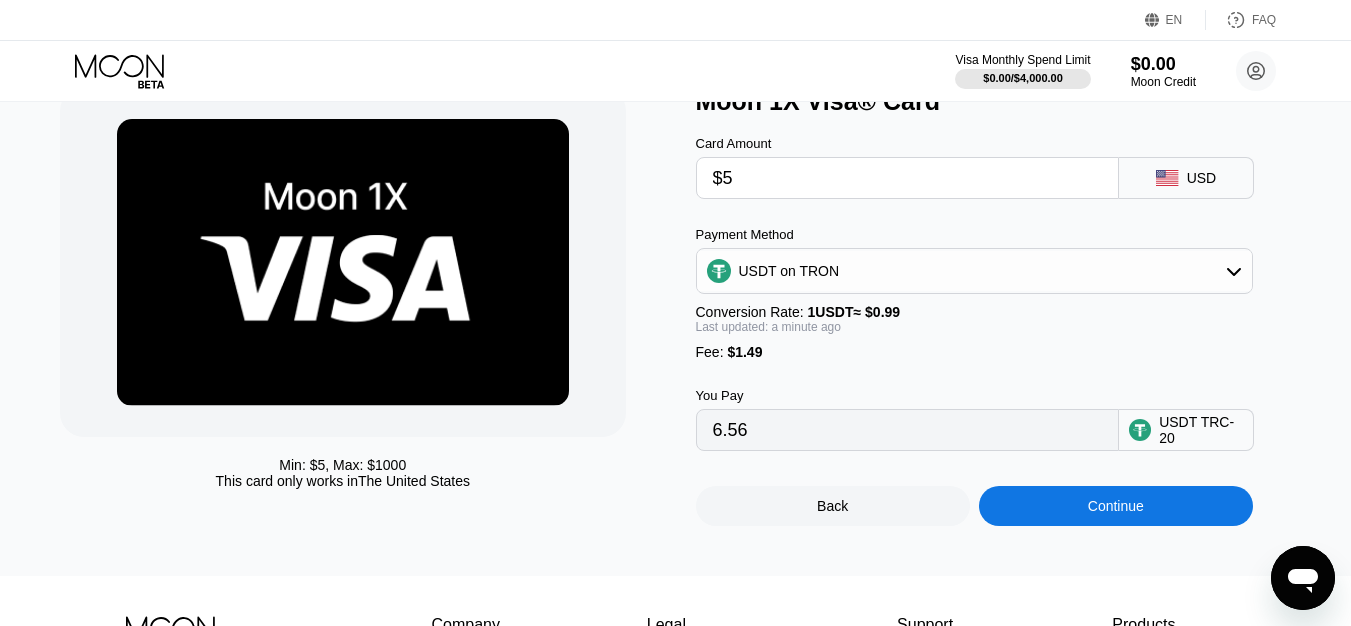 scroll, scrollTop: 200, scrollLeft: 0, axis: vertical 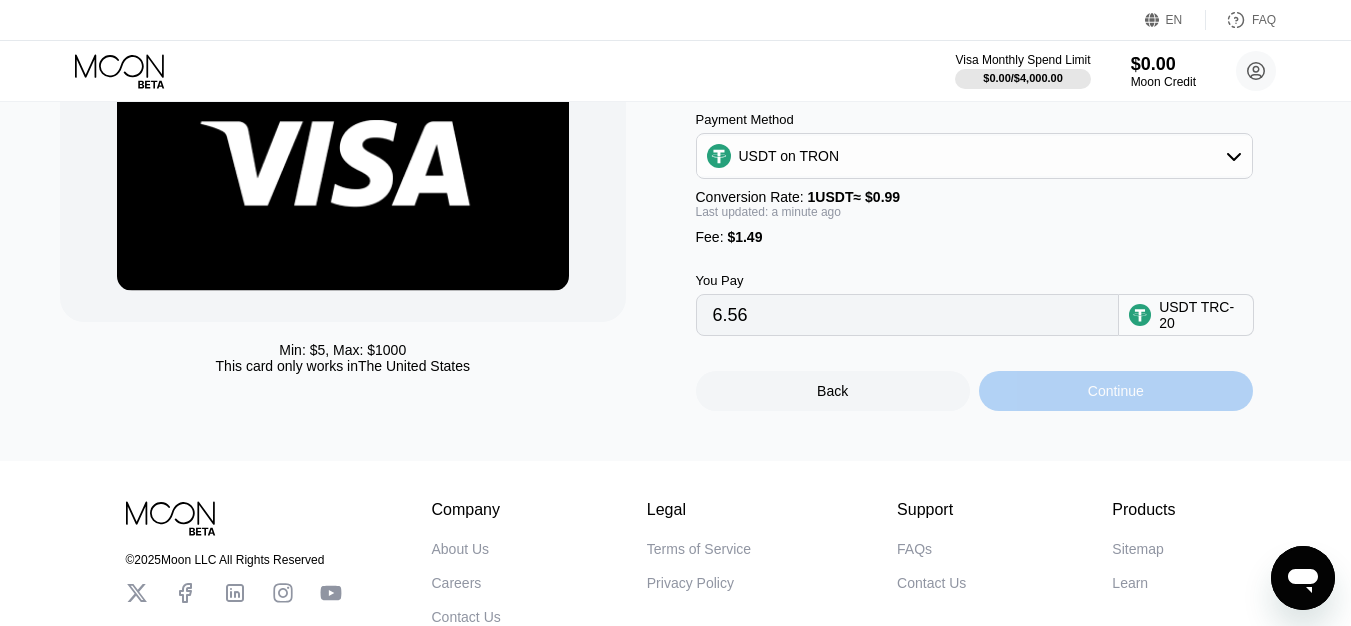 click on "Continue" at bounding box center (1116, 391) 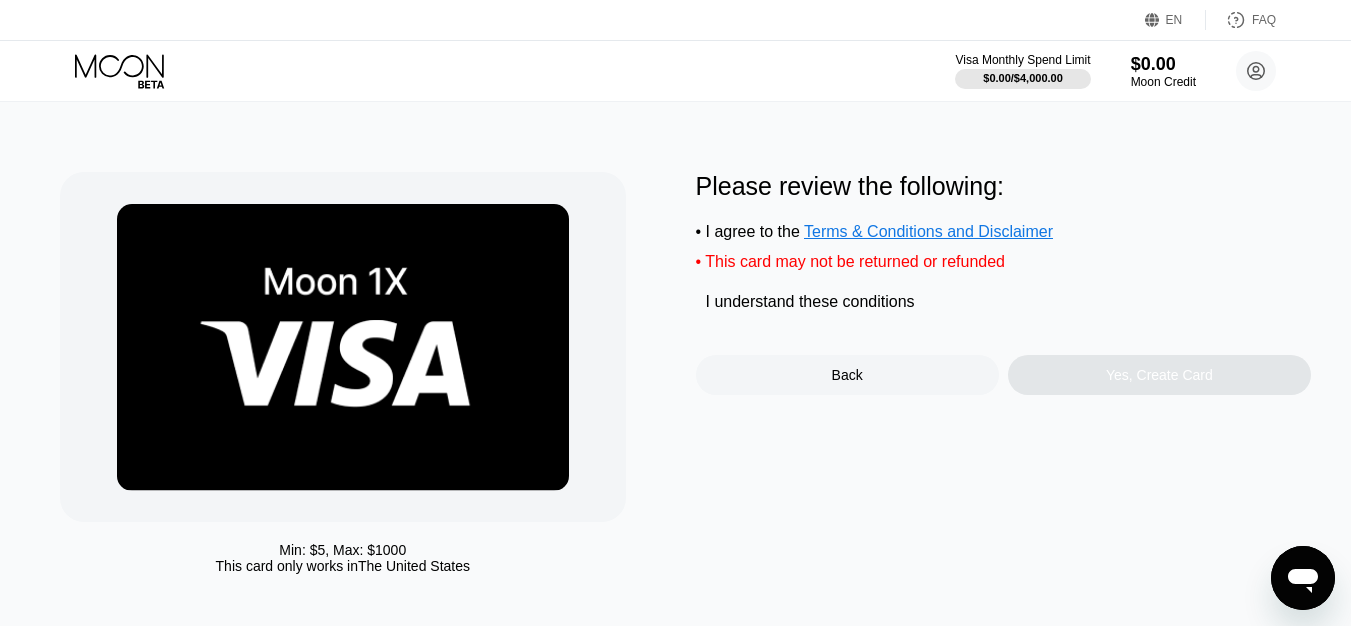 scroll, scrollTop: 0, scrollLeft: 0, axis: both 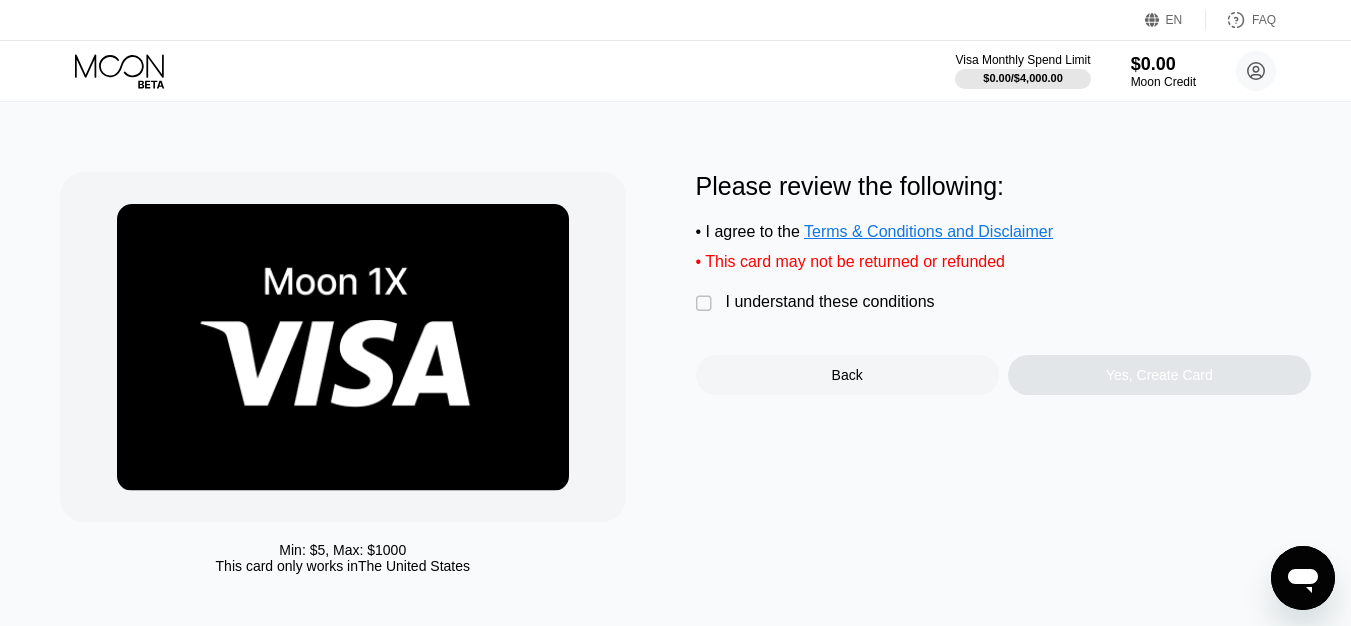 click on "" at bounding box center [706, 304] 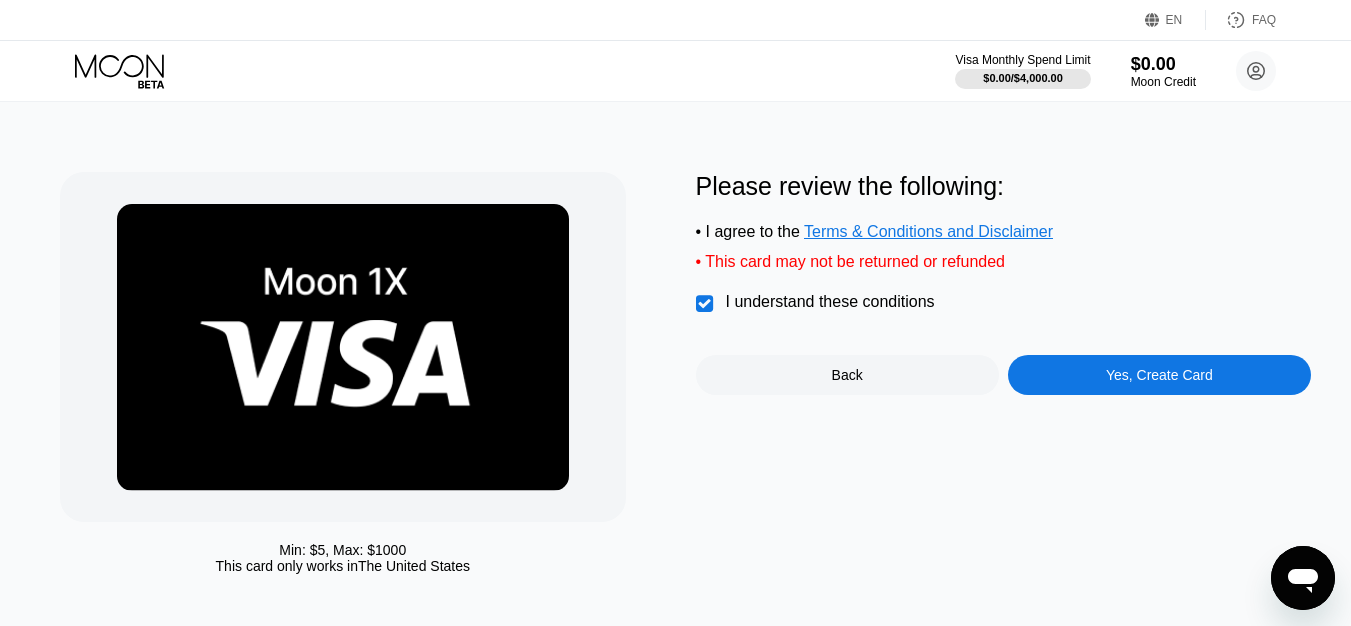 click on "Yes, Create Card" at bounding box center [1159, 375] 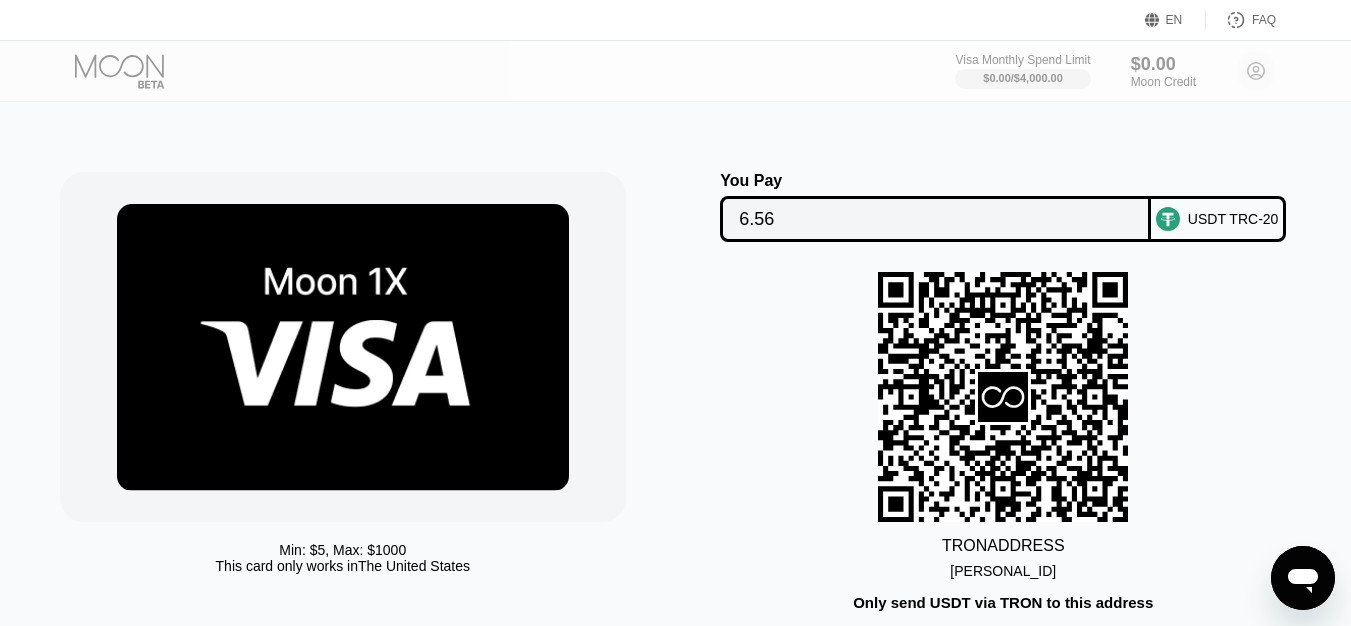 scroll, scrollTop: 100, scrollLeft: 0, axis: vertical 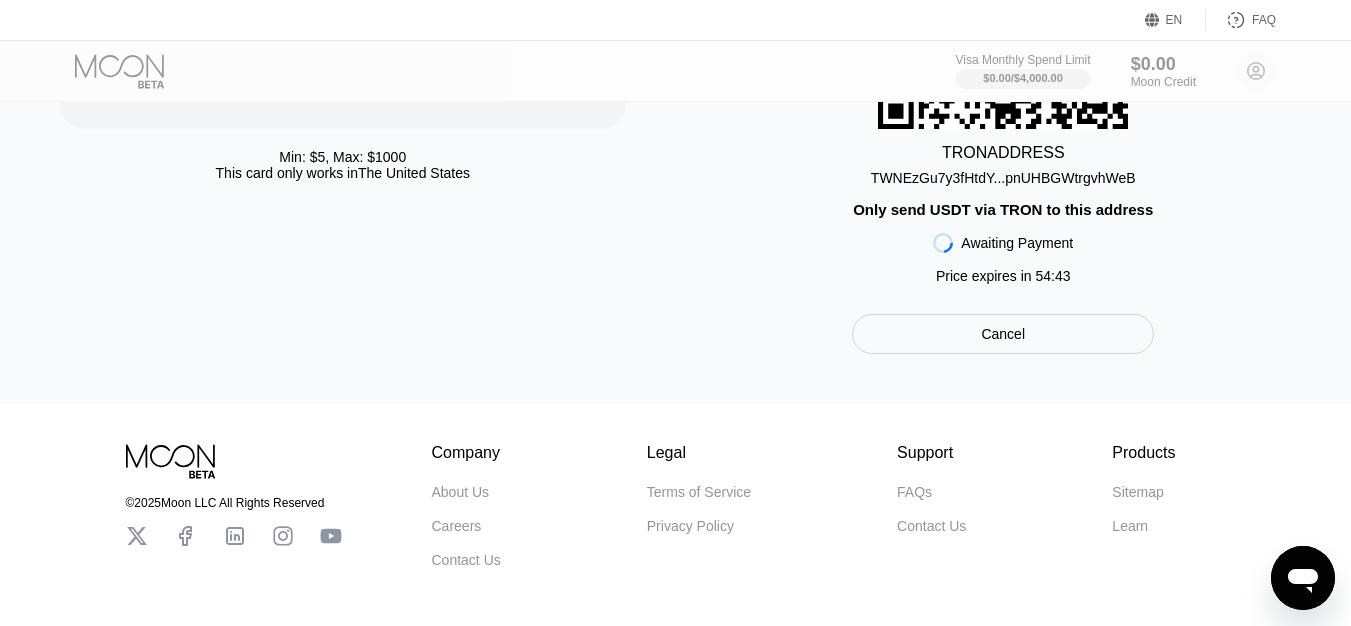 click on "Cancel" at bounding box center (1003, 334) 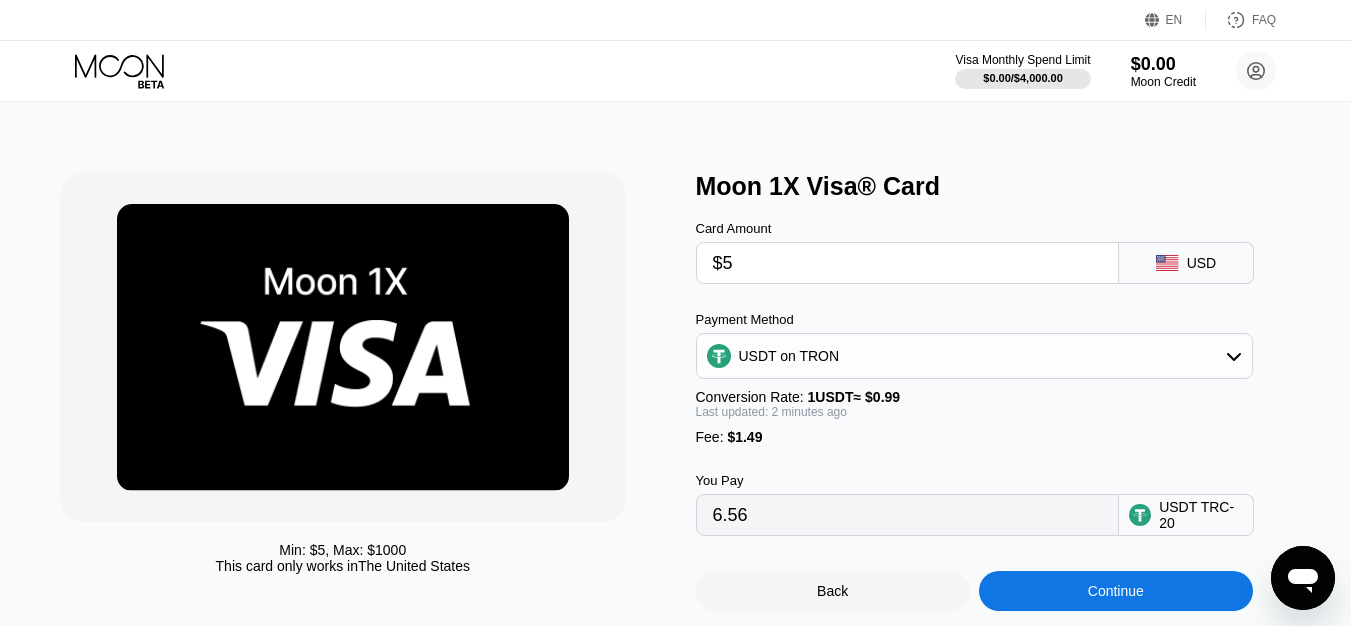 scroll, scrollTop: 0, scrollLeft: 0, axis: both 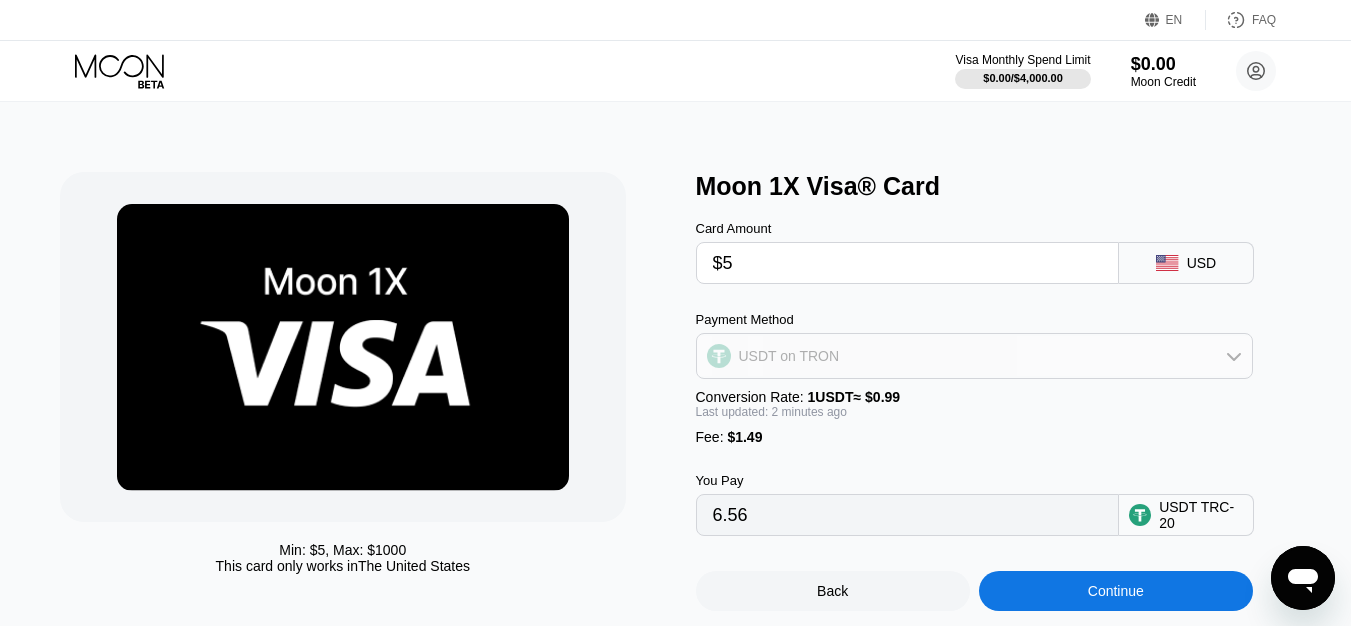 click on "USDT on TRON" at bounding box center [974, 356] 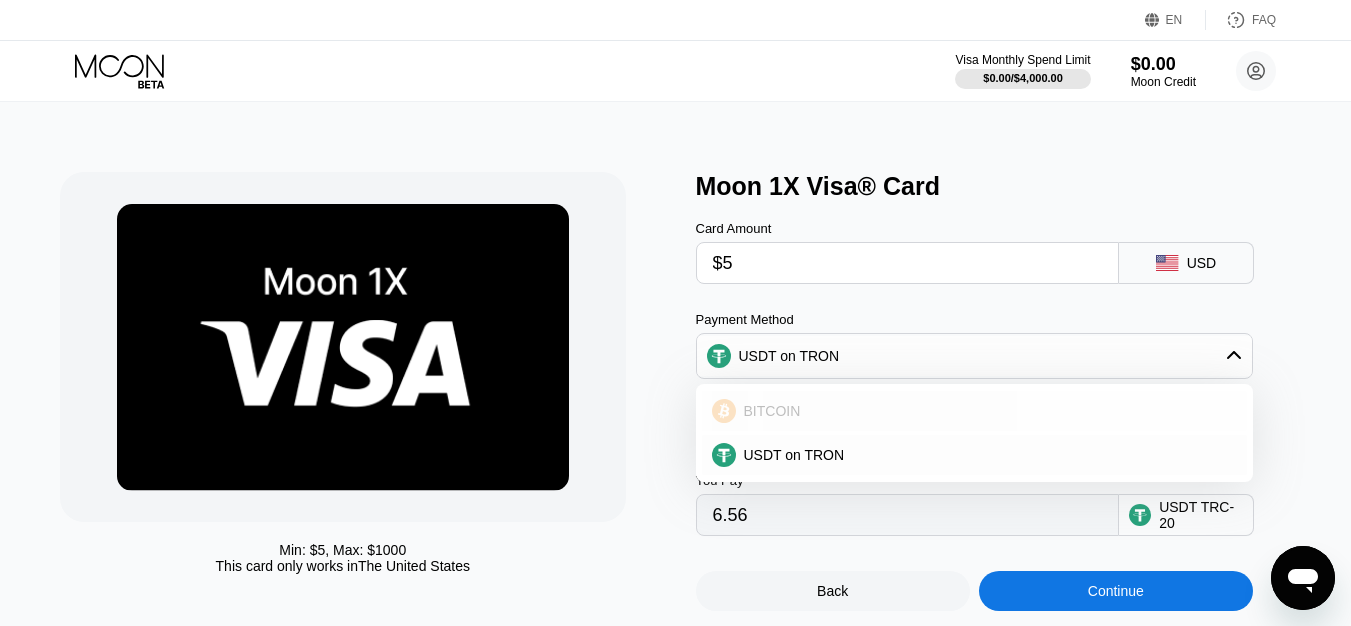click on "BITCOIN" at bounding box center (986, 411) 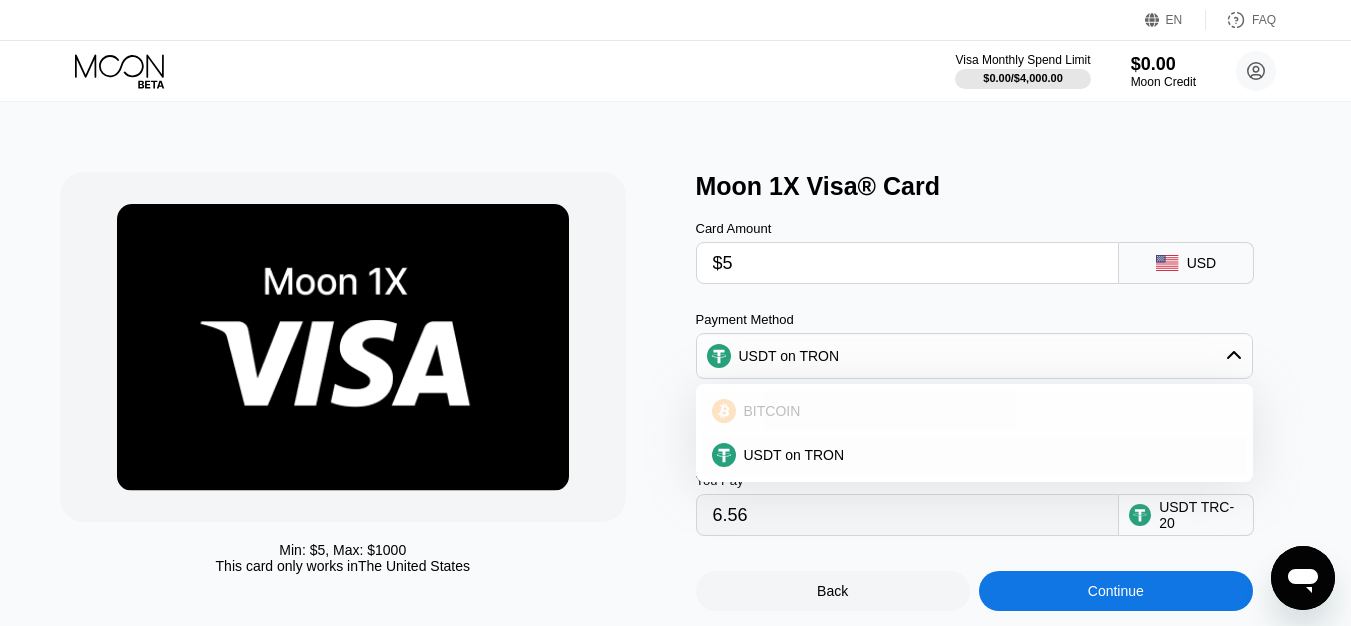 type on "0.00005721" 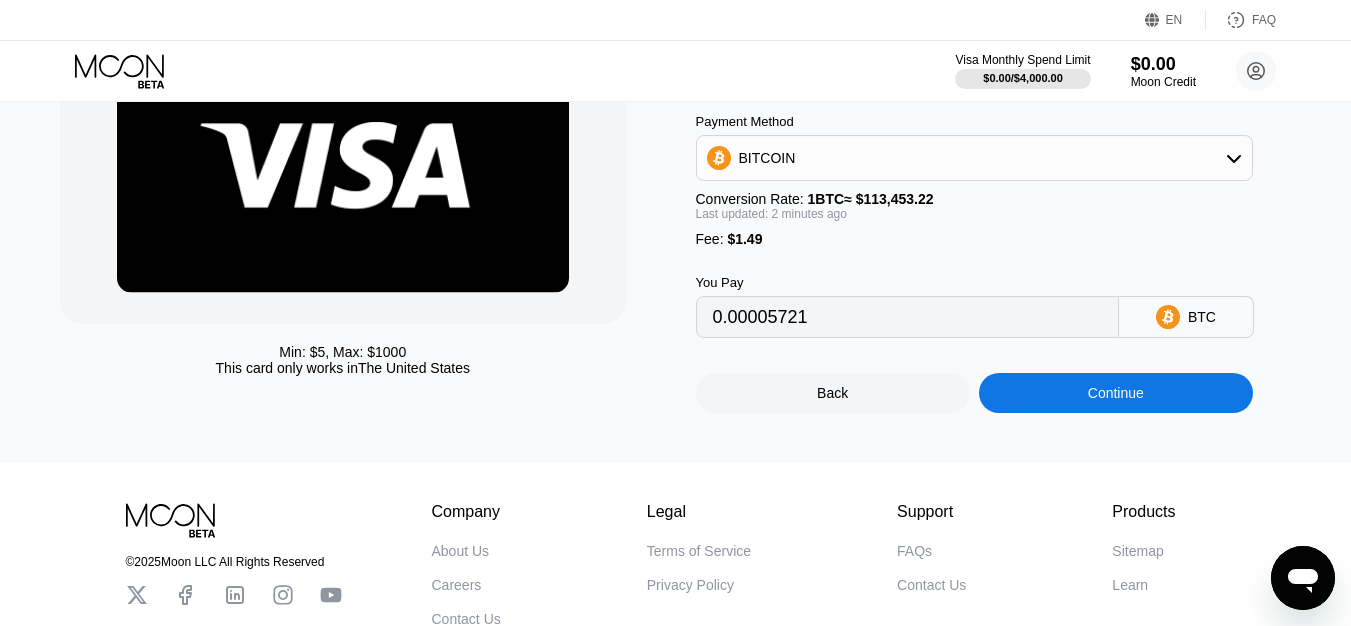 scroll, scrollTop: 200, scrollLeft: 0, axis: vertical 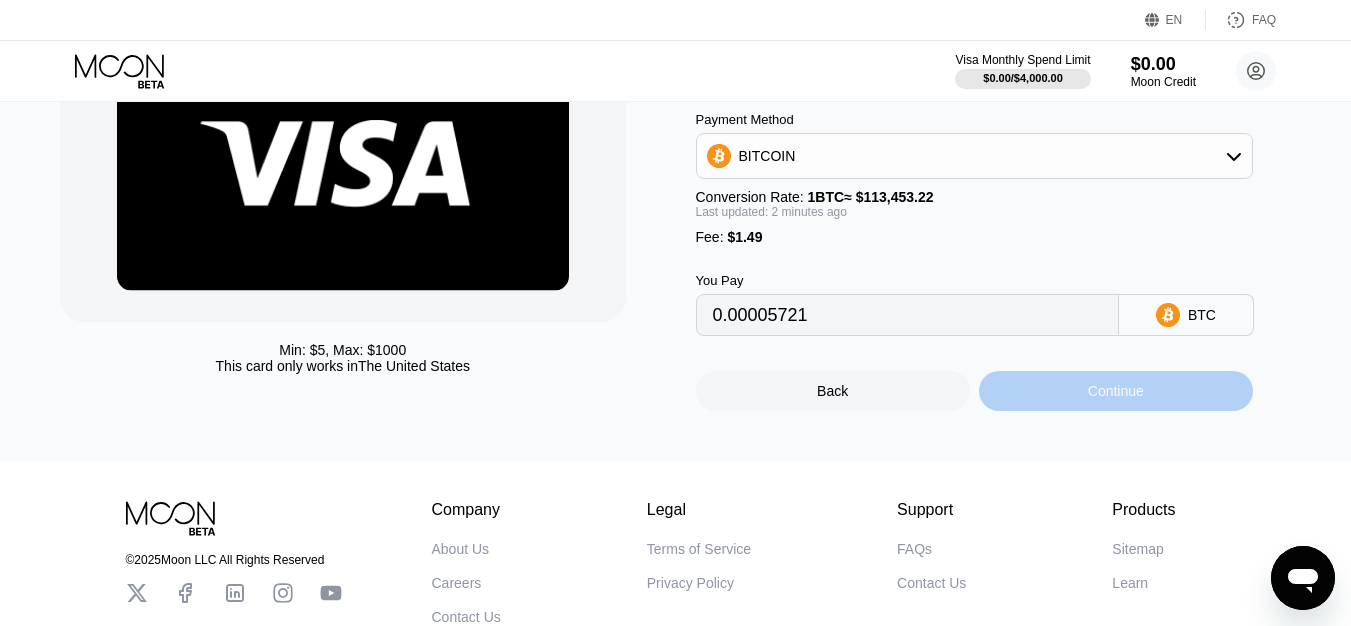 click on "Continue" at bounding box center (1116, 391) 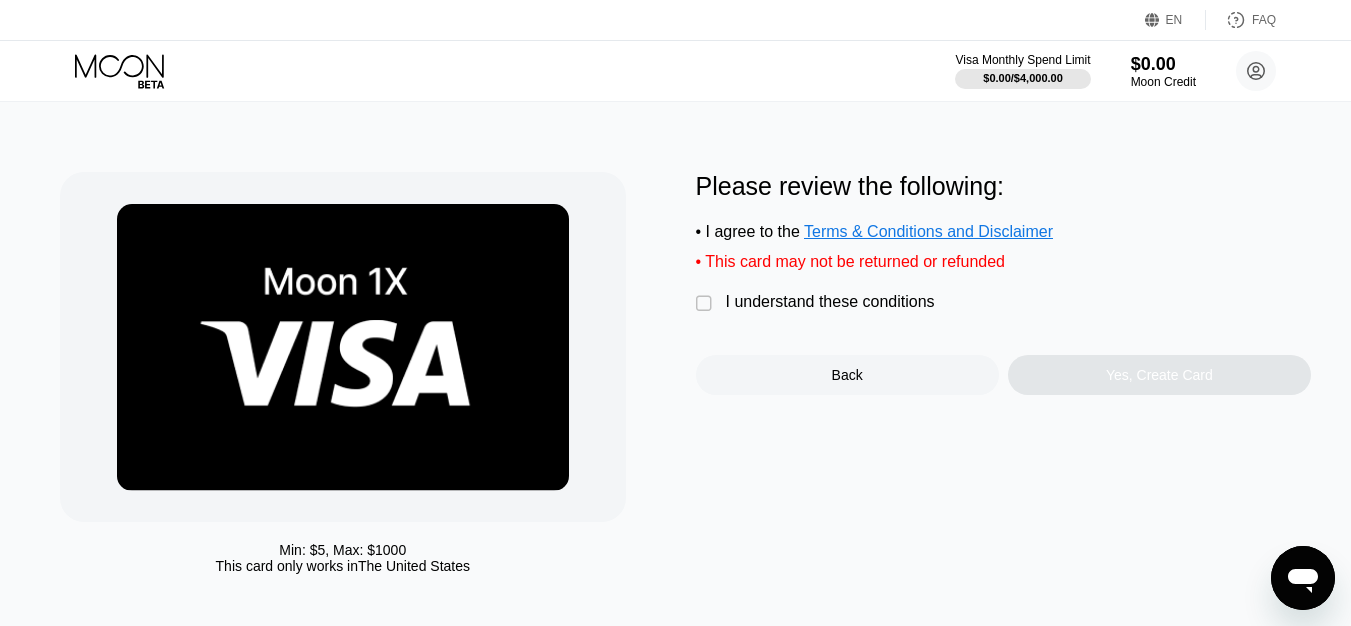 scroll, scrollTop: 0, scrollLeft: 0, axis: both 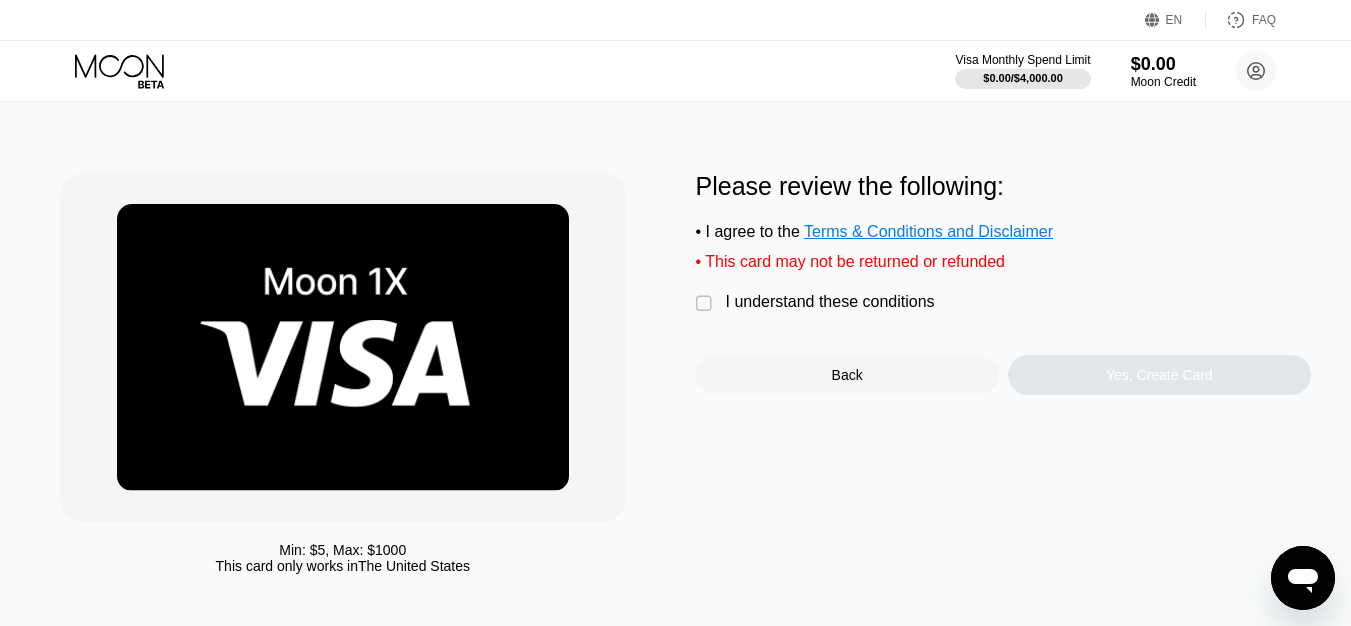 click on "" at bounding box center (706, 304) 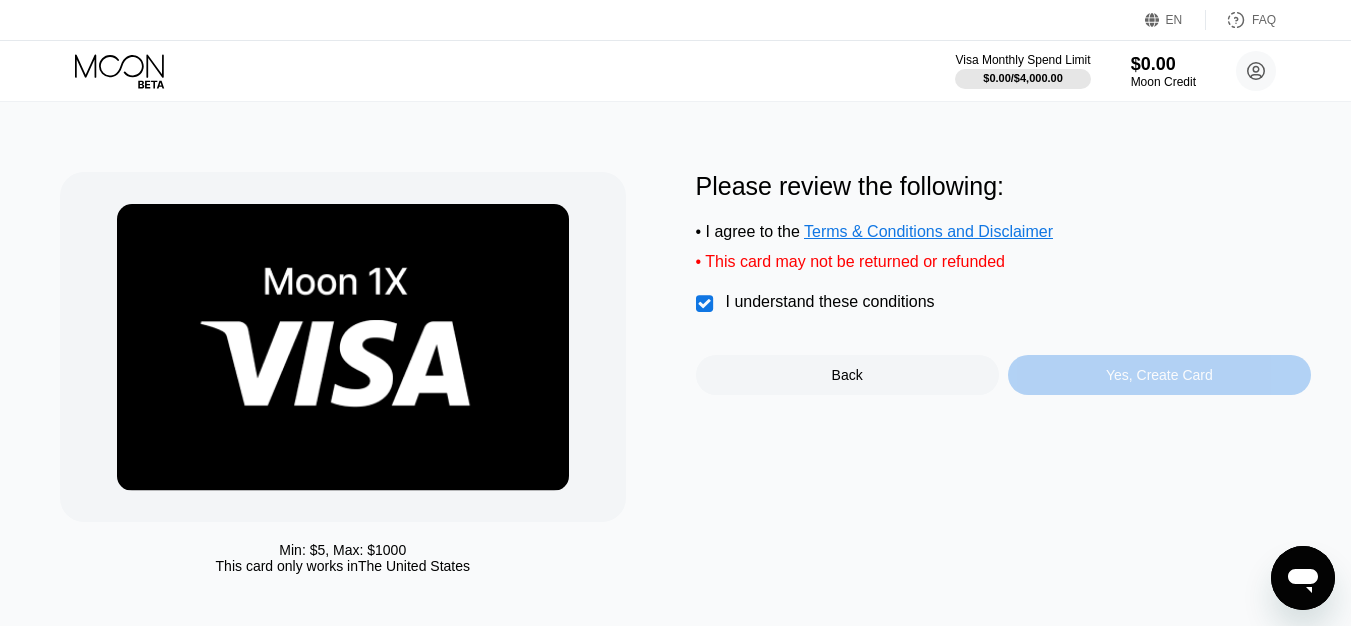 click on "Yes, Create Card" at bounding box center (1159, 375) 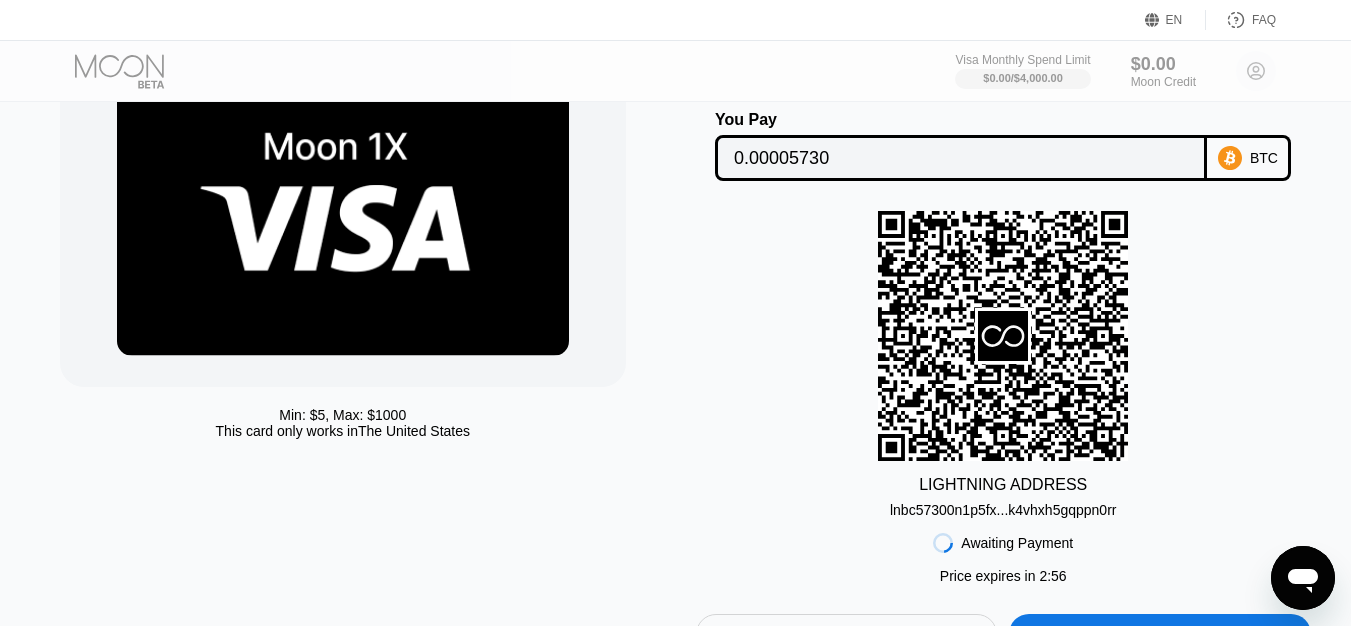 scroll, scrollTop: 100, scrollLeft: 0, axis: vertical 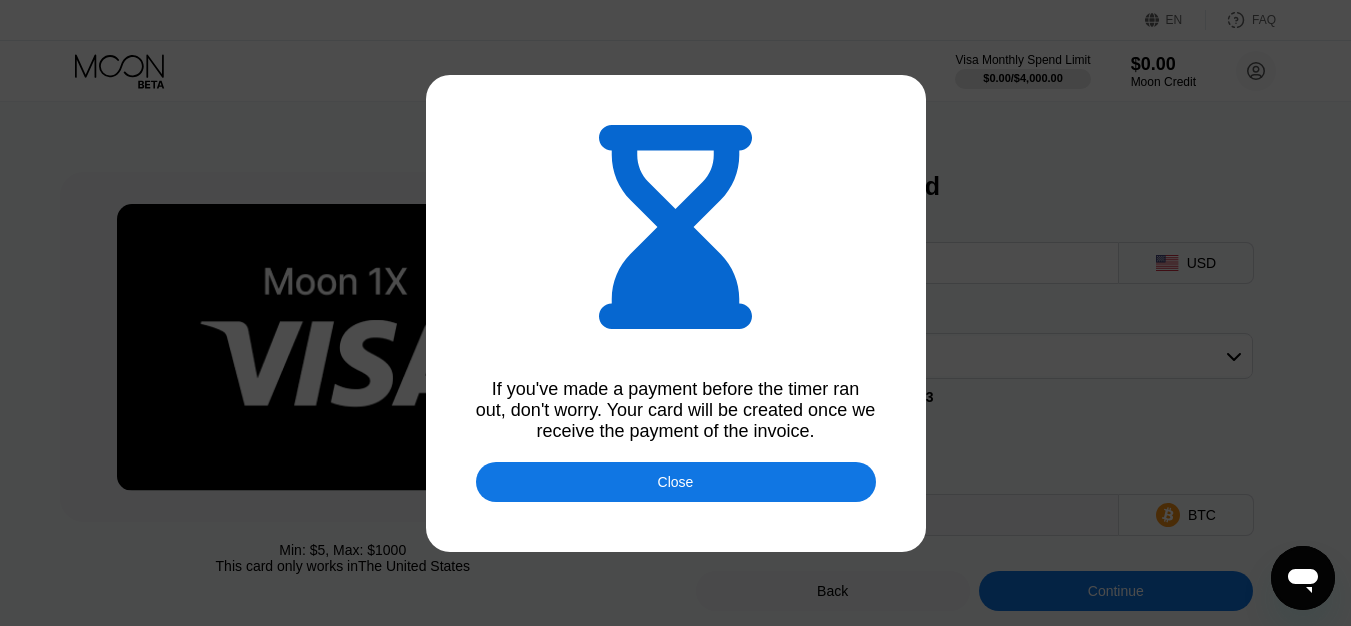 click on "Close" at bounding box center [676, 482] 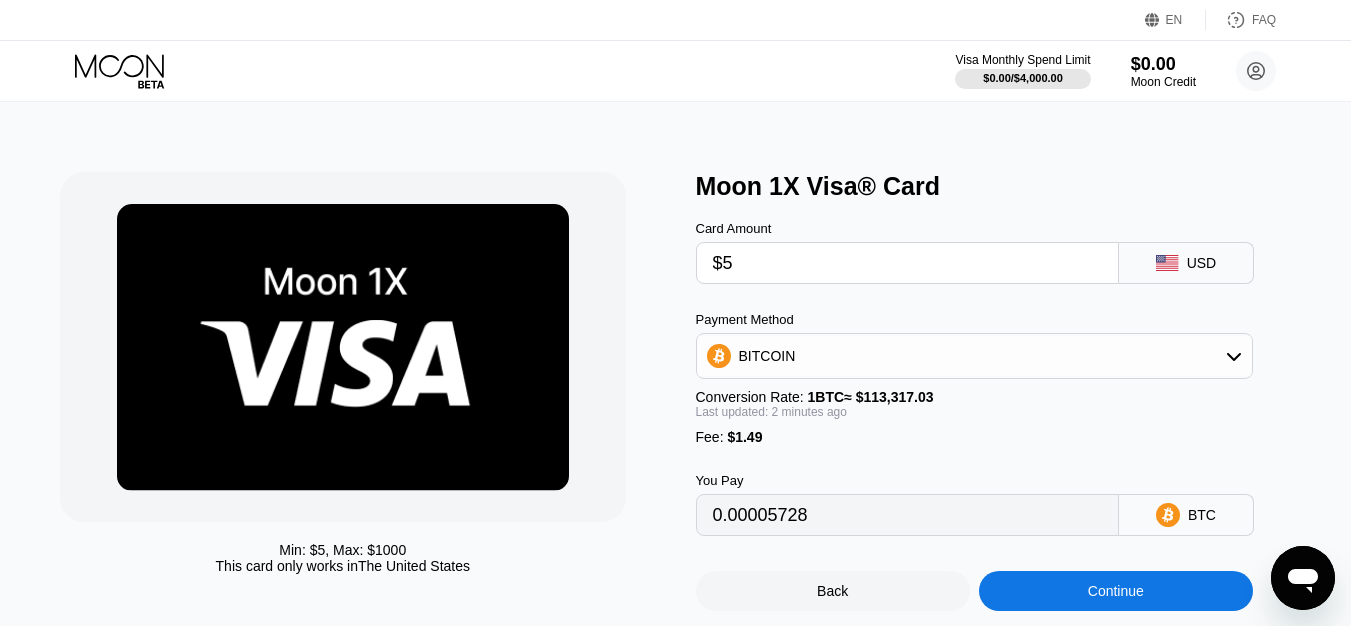 click on "Back" at bounding box center [832, 591] 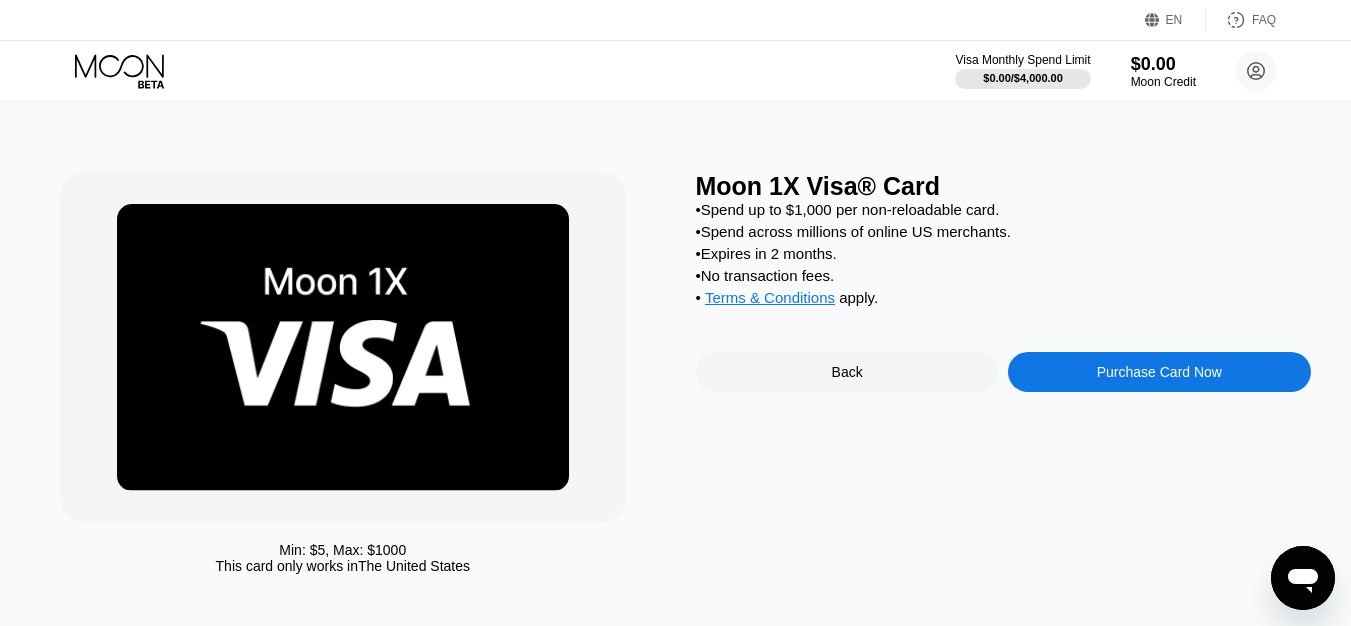 click on "Purchase Card Now" at bounding box center (1159, 372) 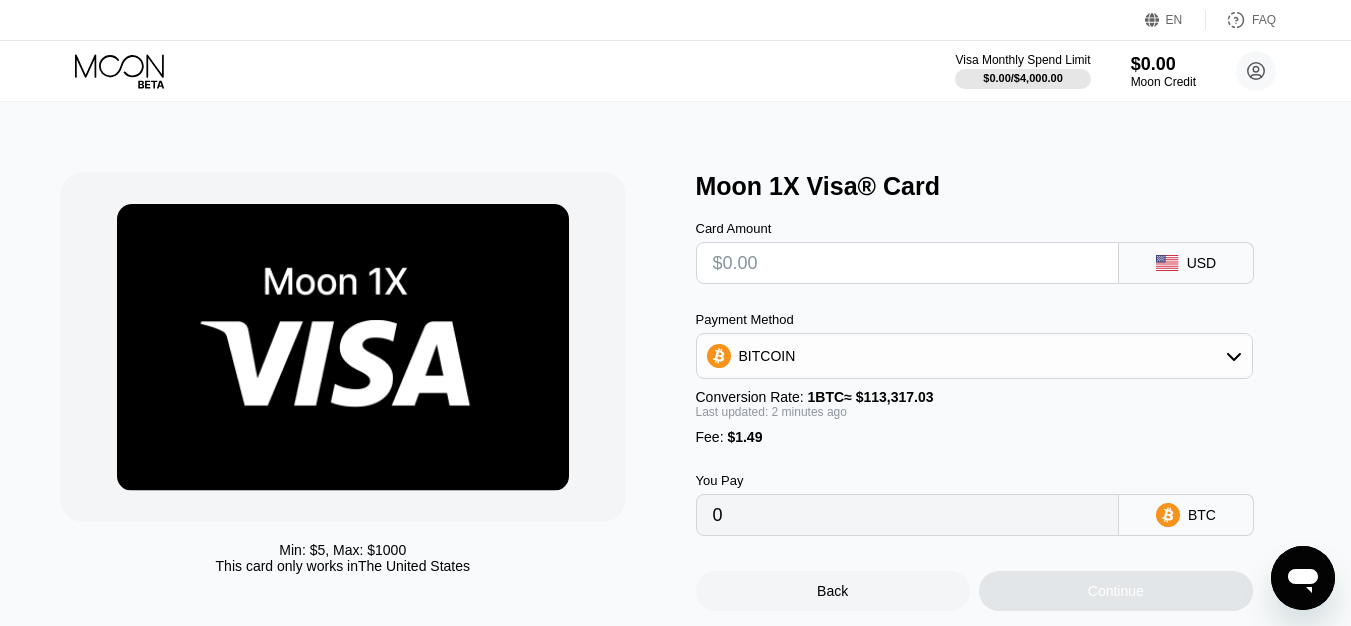 click at bounding box center [907, 263] 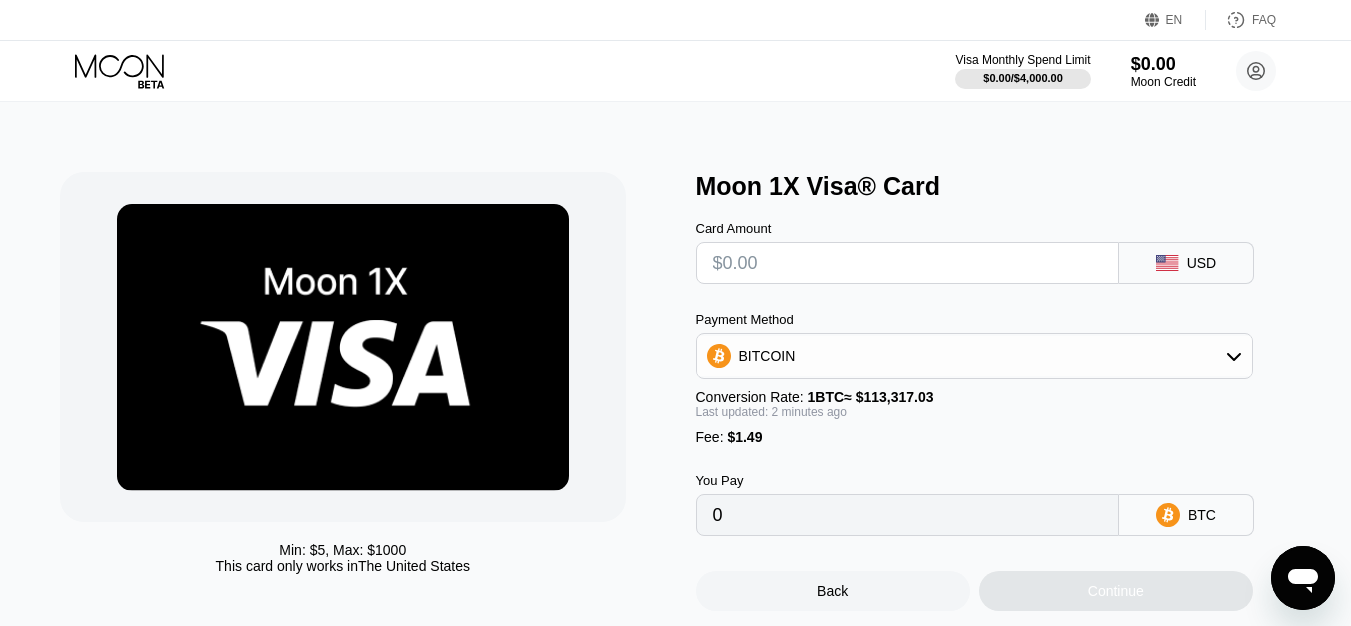 type on "$5" 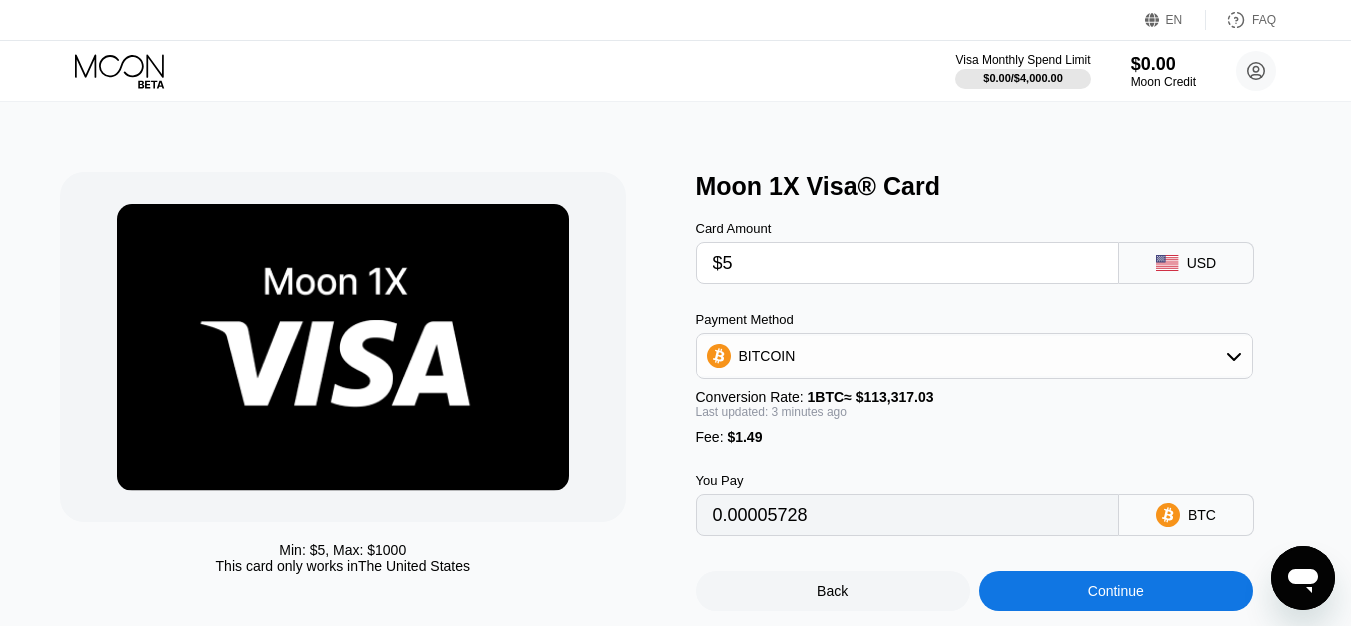 type on "0.00005728" 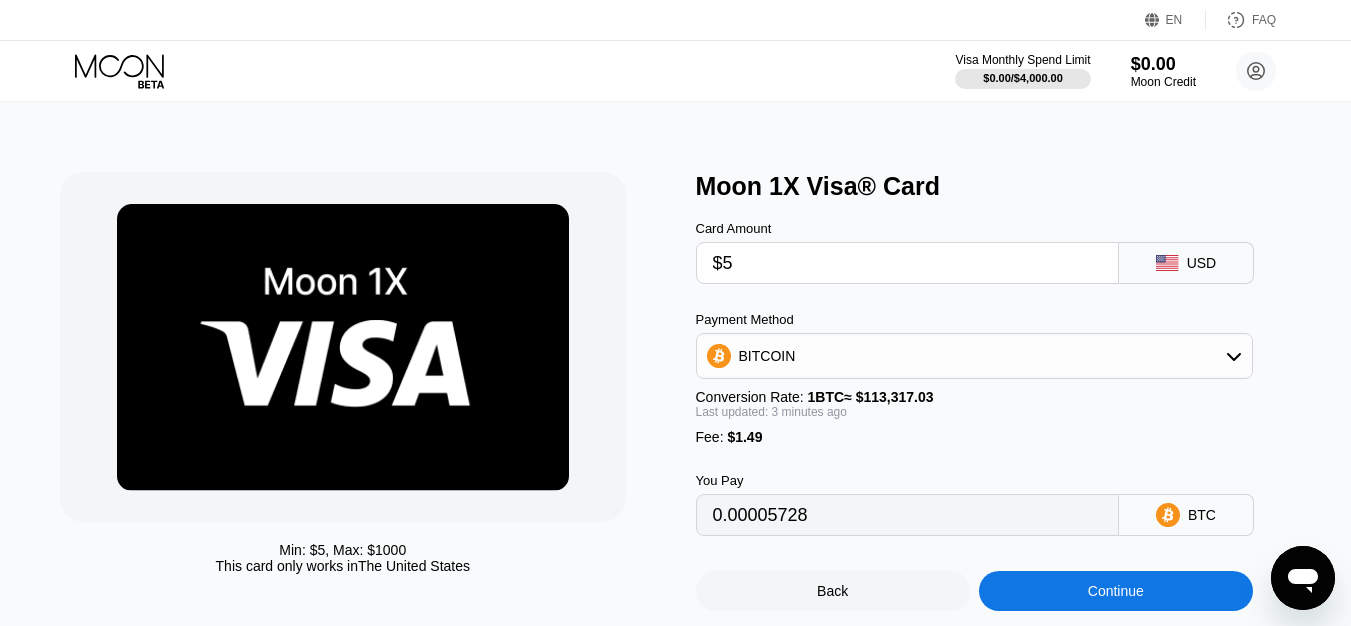 type on "$5" 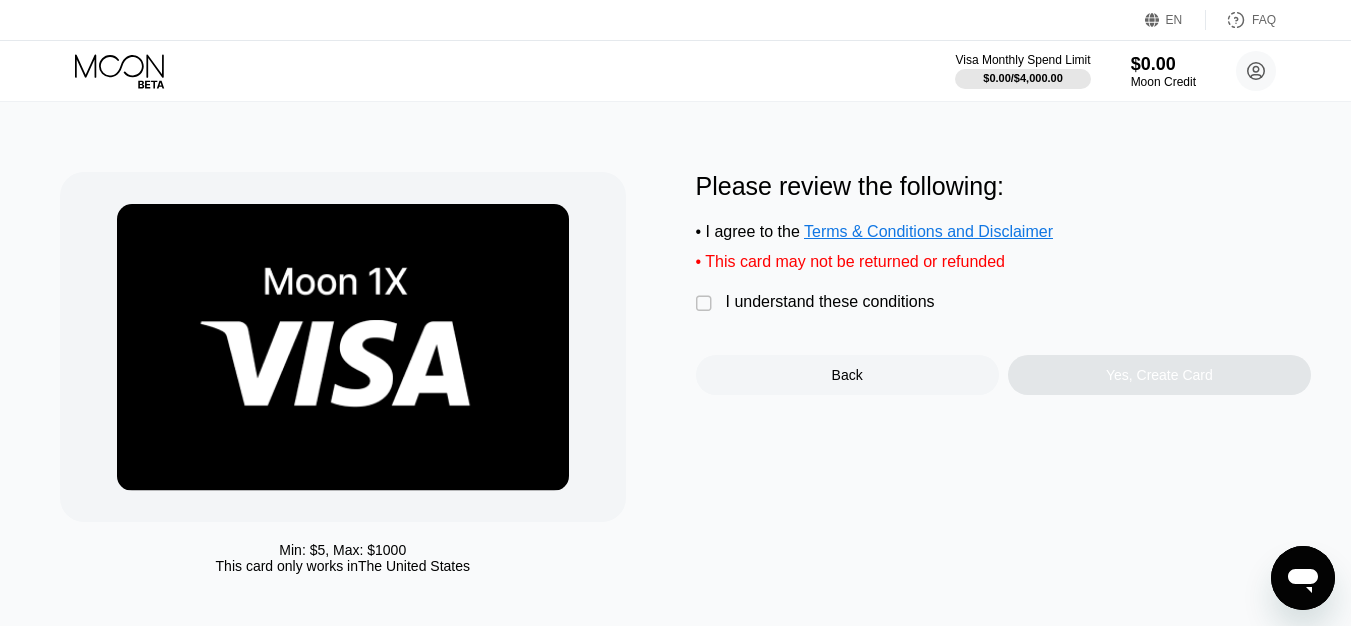 click on "" at bounding box center [706, 304] 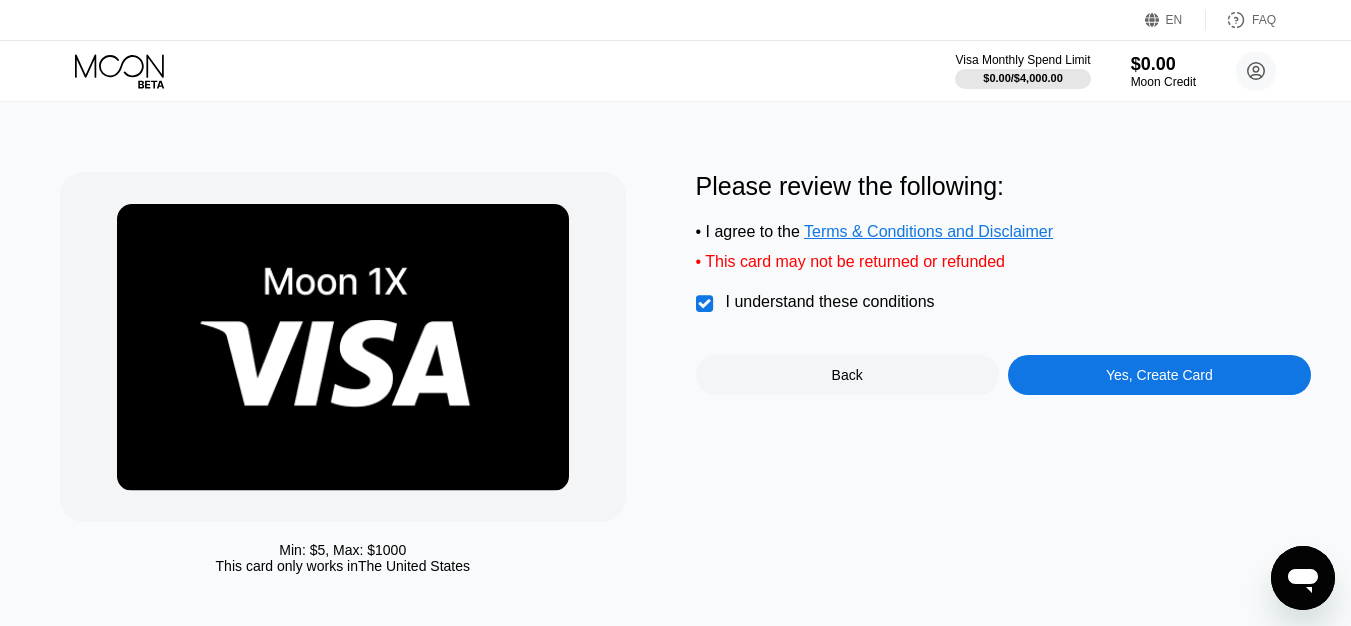 click on "Yes, Create Card" at bounding box center [1159, 375] 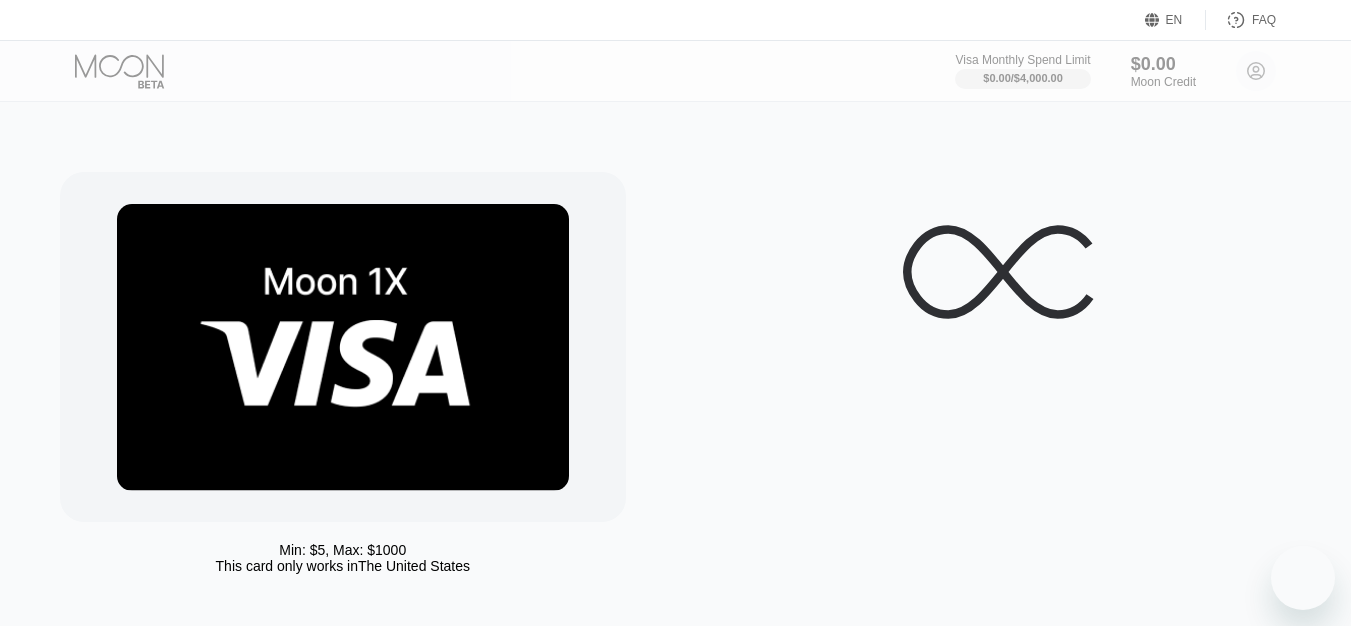 scroll, scrollTop: 0, scrollLeft: 0, axis: both 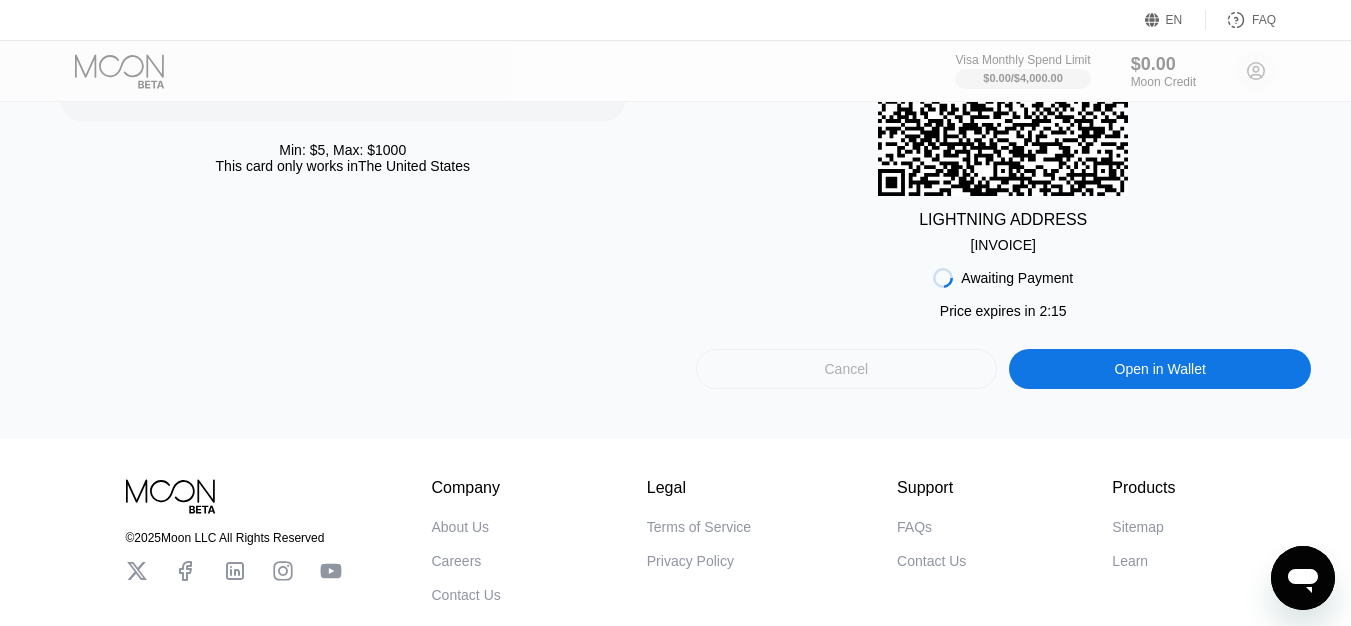 click on "Cancel" at bounding box center (847, 369) 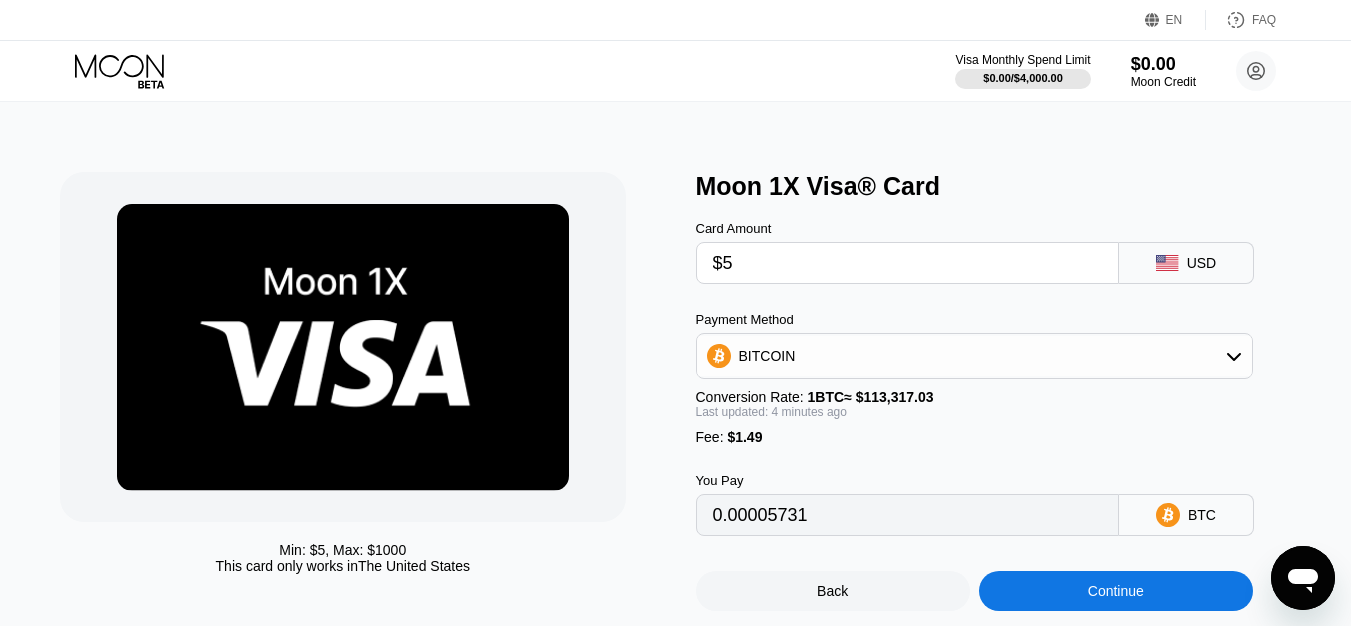 scroll, scrollTop: 0, scrollLeft: 0, axis: both 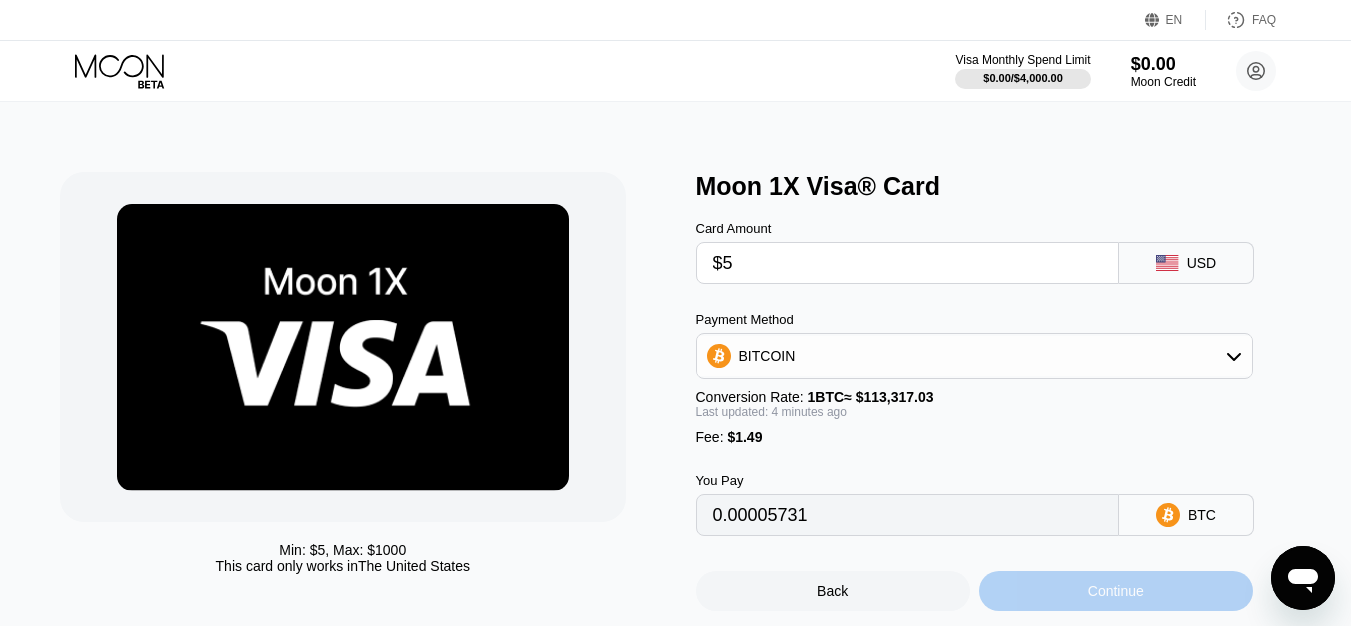 click on "Continue" at bounding box center (1116, 591) 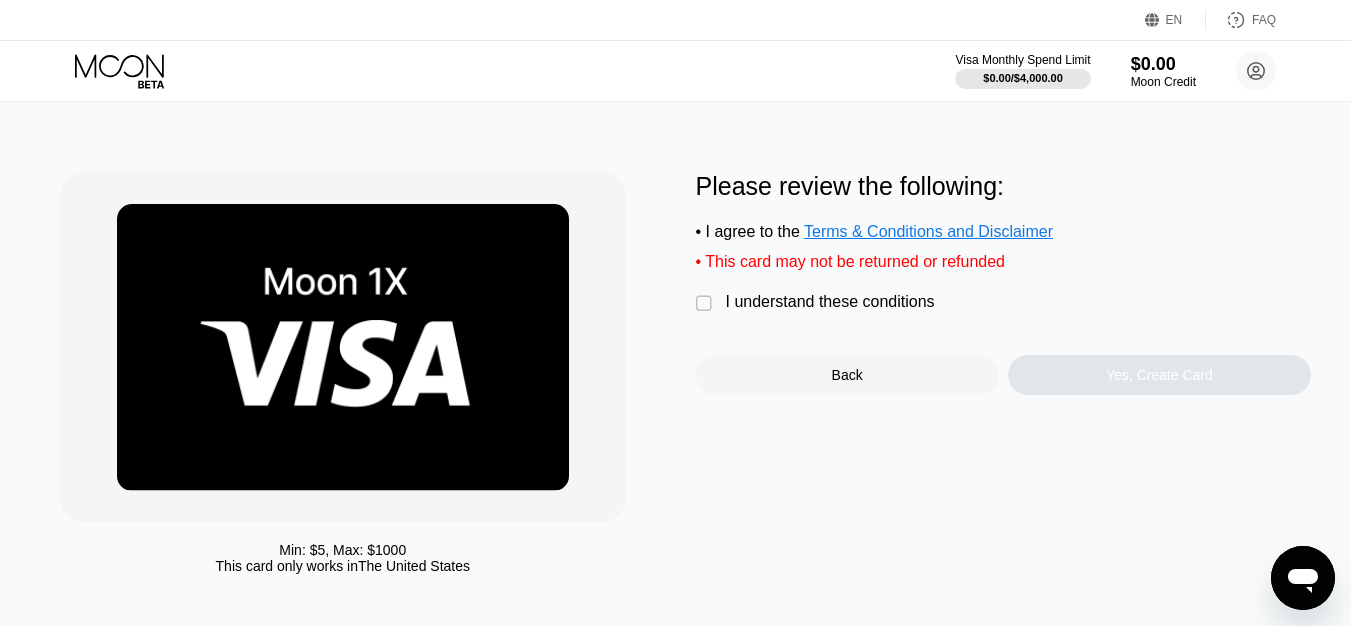 click on "" at bounding box center (706, 304) 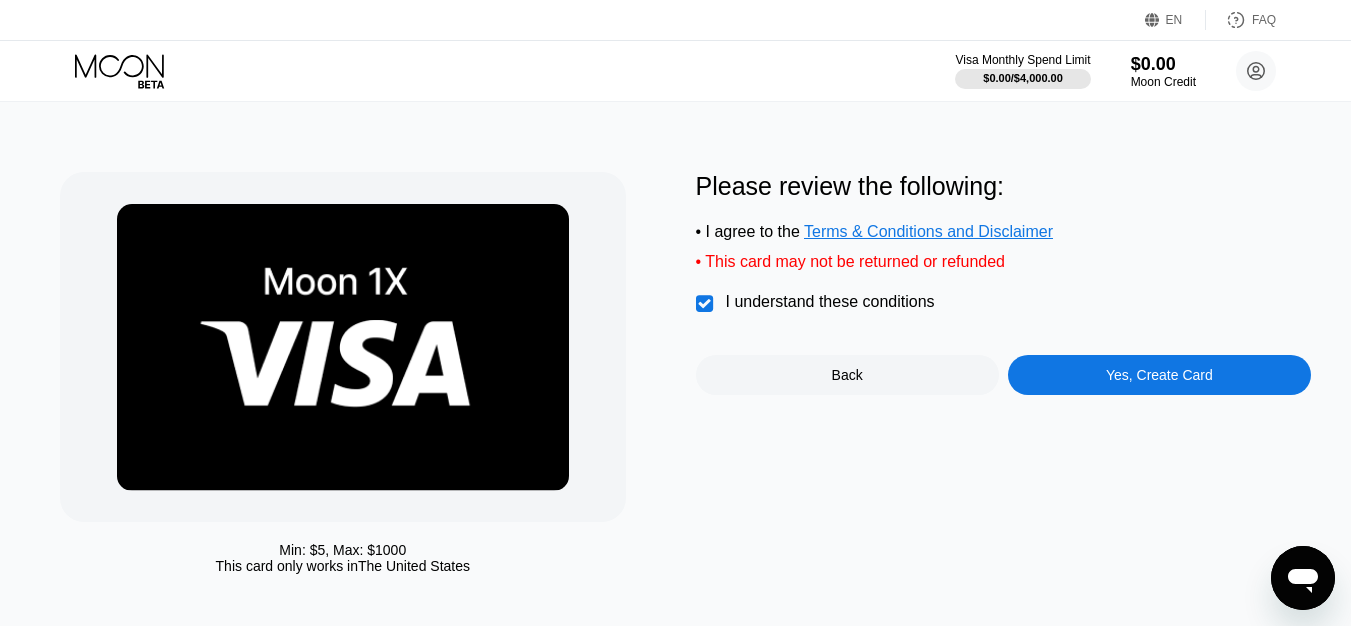 click on "Yes, Create Card" at bounding box center [1159, 375] 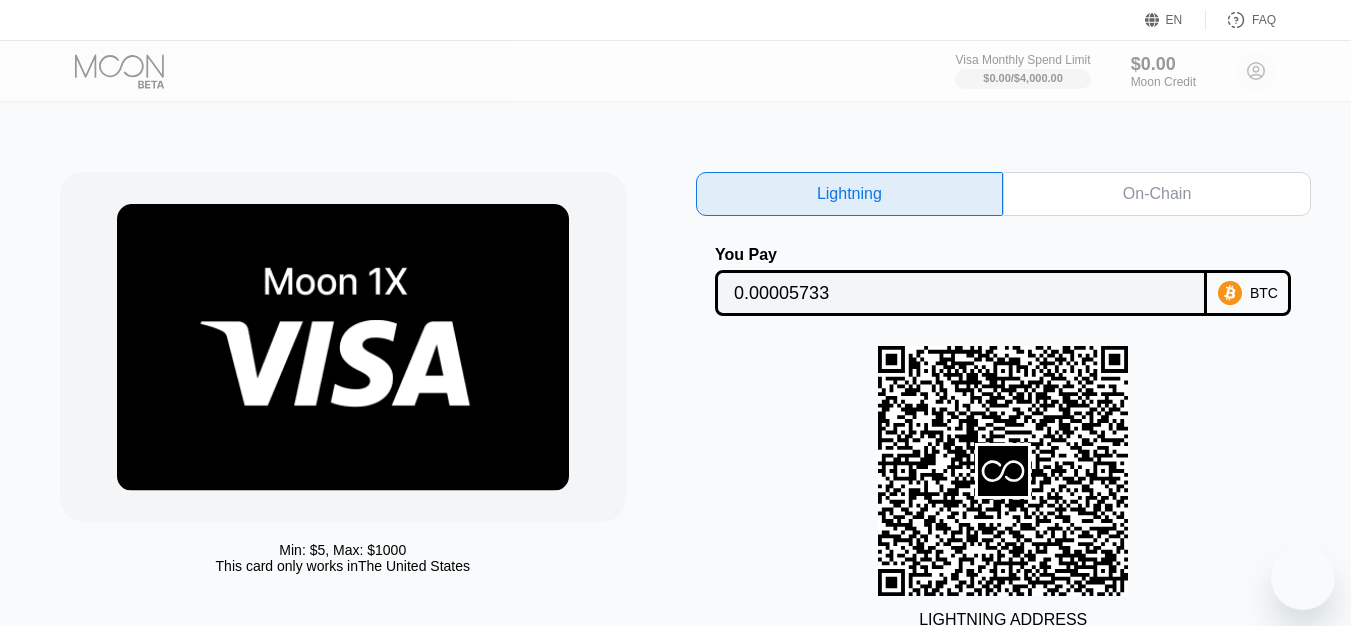 scroll, scrollTop: 0, scrollLeft: 0, axis: both 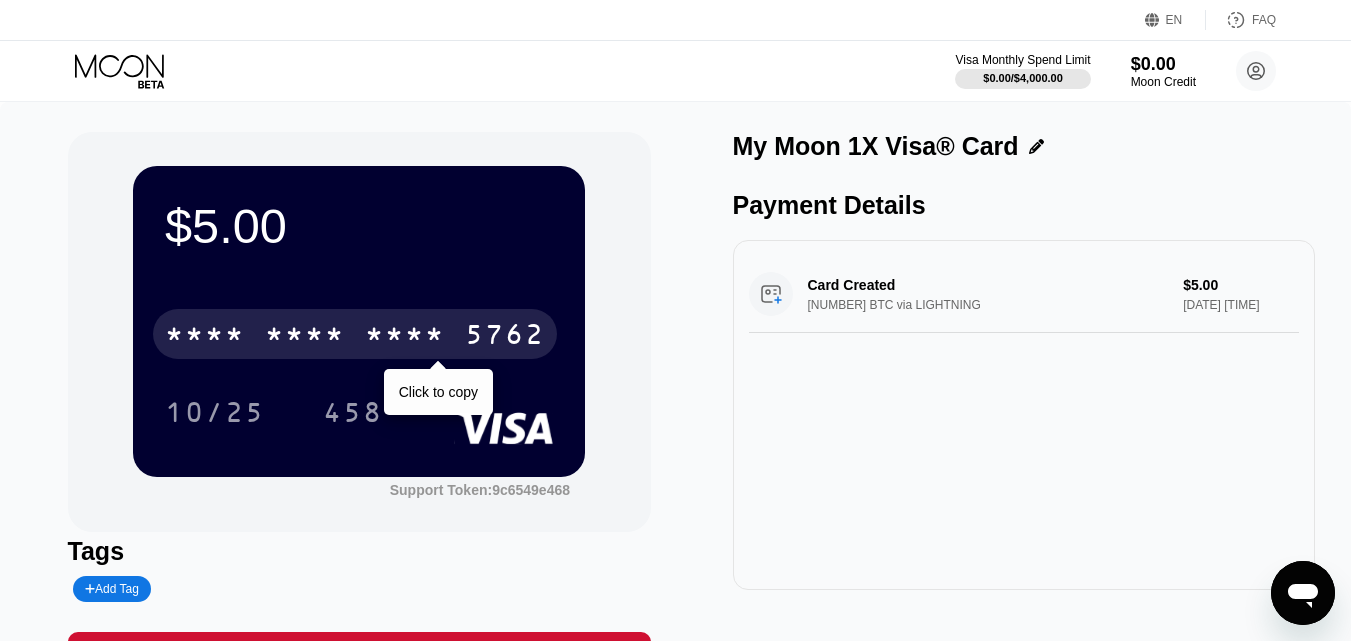 click on "* * * *" at bounding box center (305, 337) 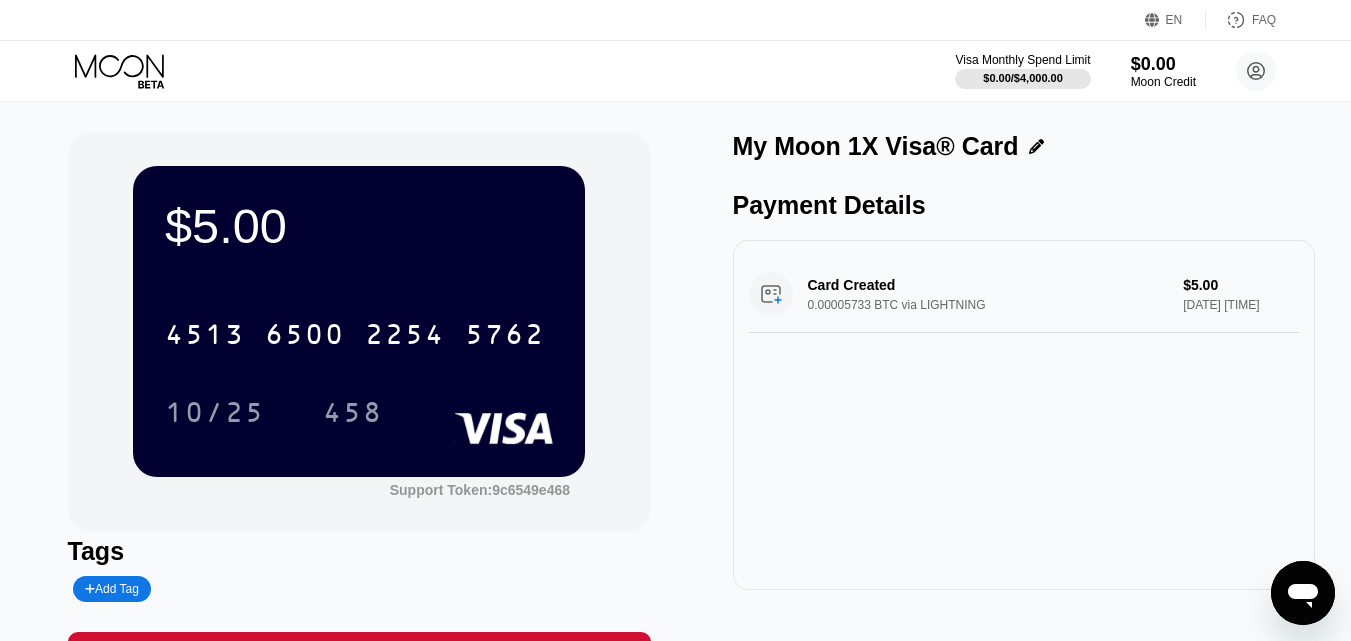 scroll, scrollTop: 0, scrollLeft: 0, axis: both 